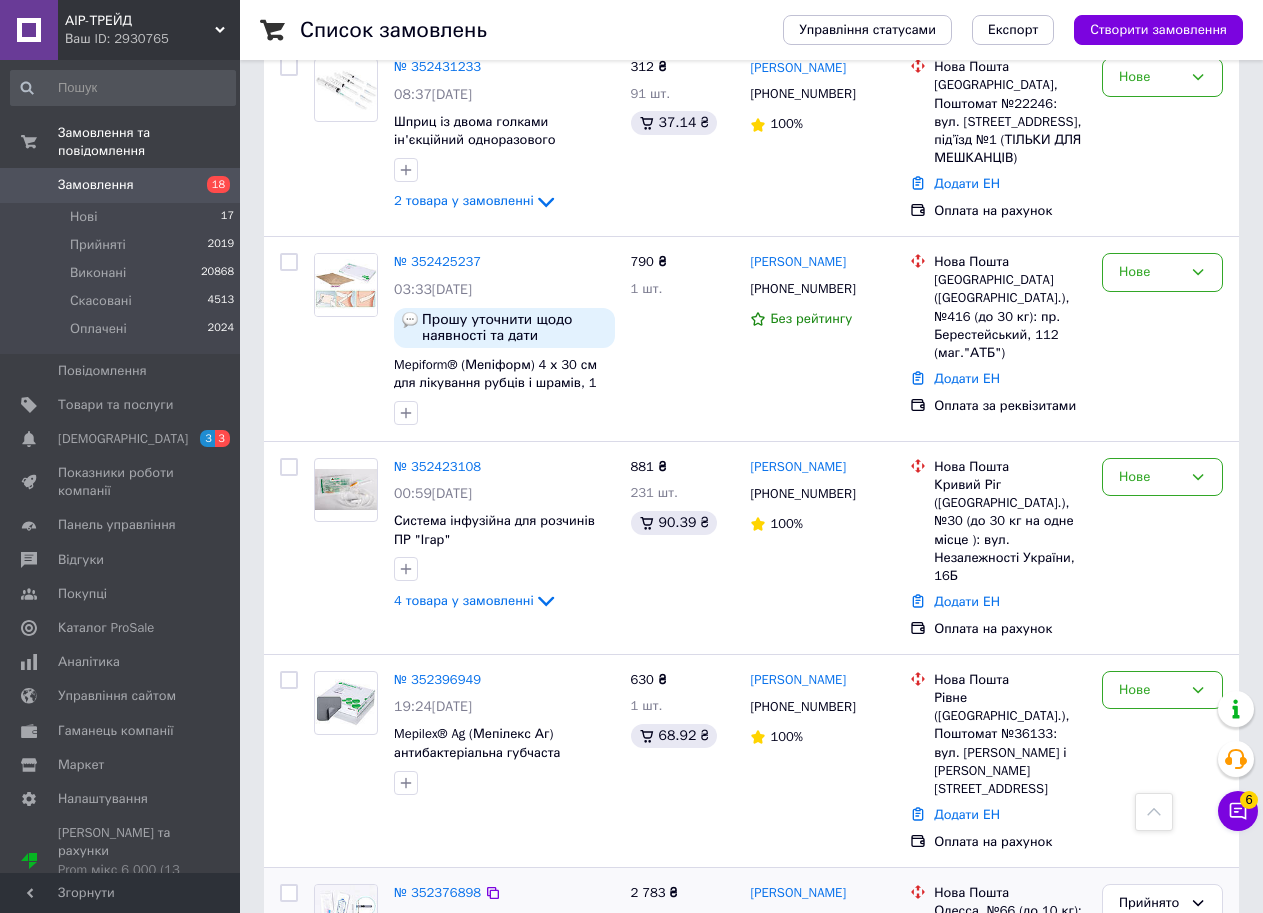 scroll, scrollTop: 3100, scrollLeft: 0, axis: vertical 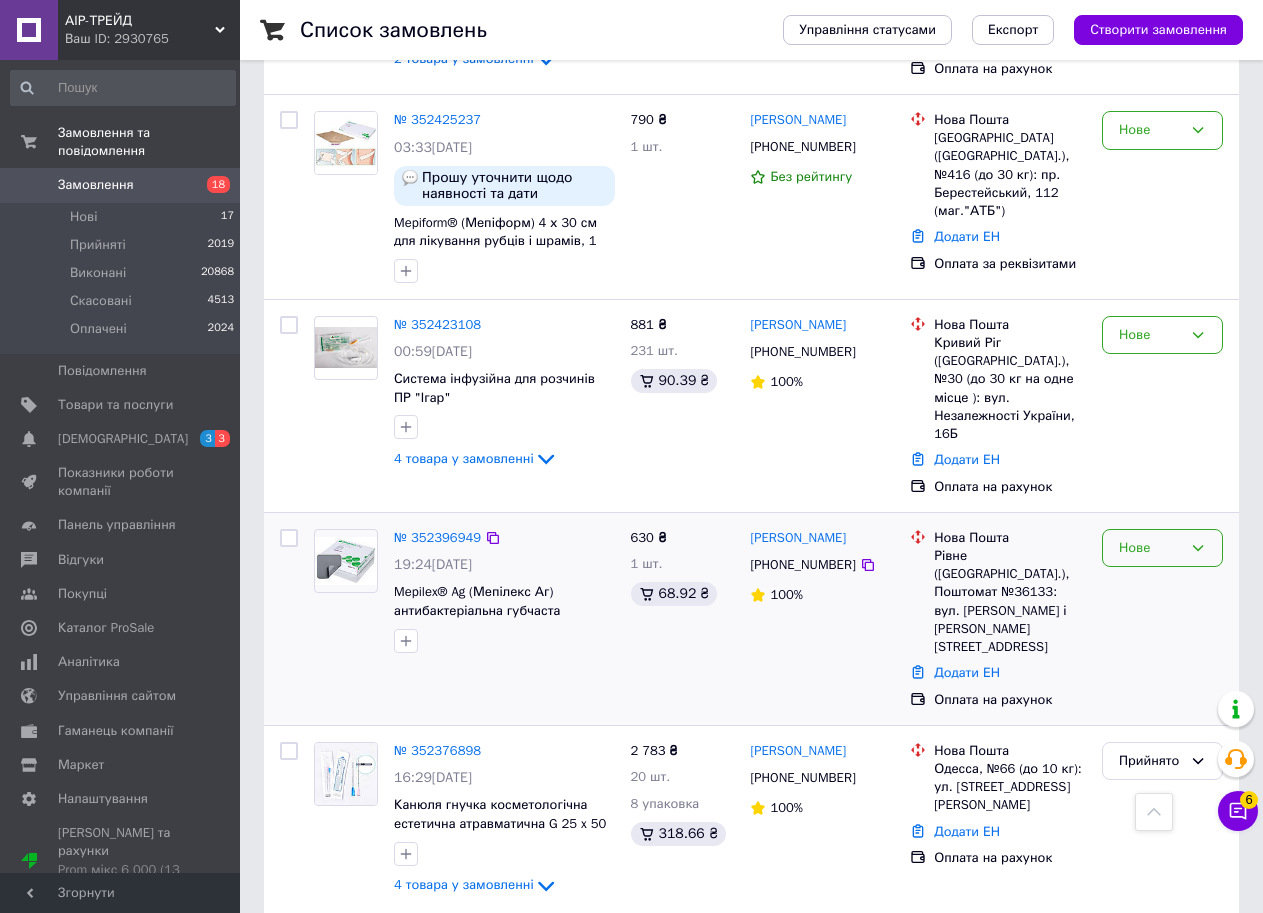 click 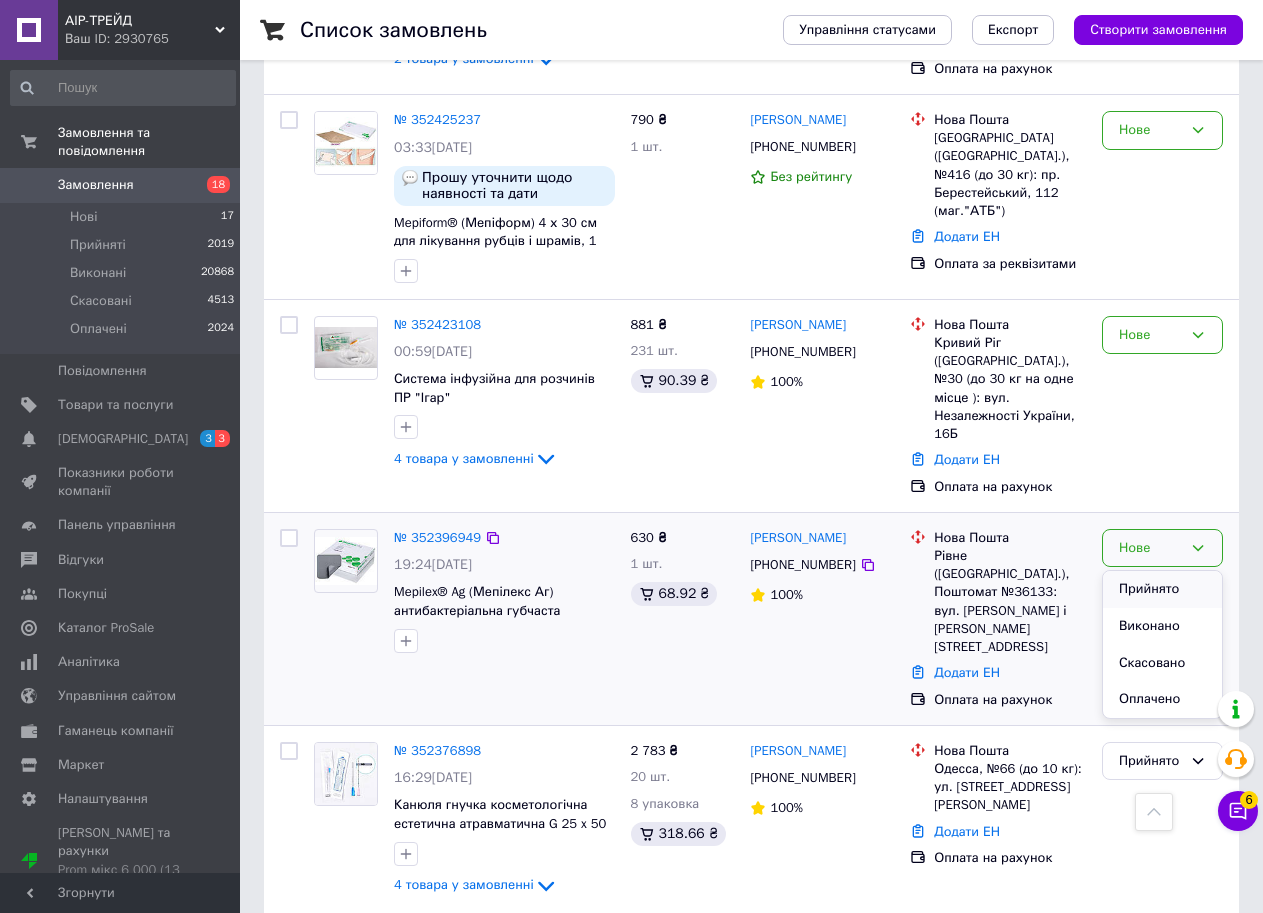 click on "Прийнято" at bounding box center [1162, 589] 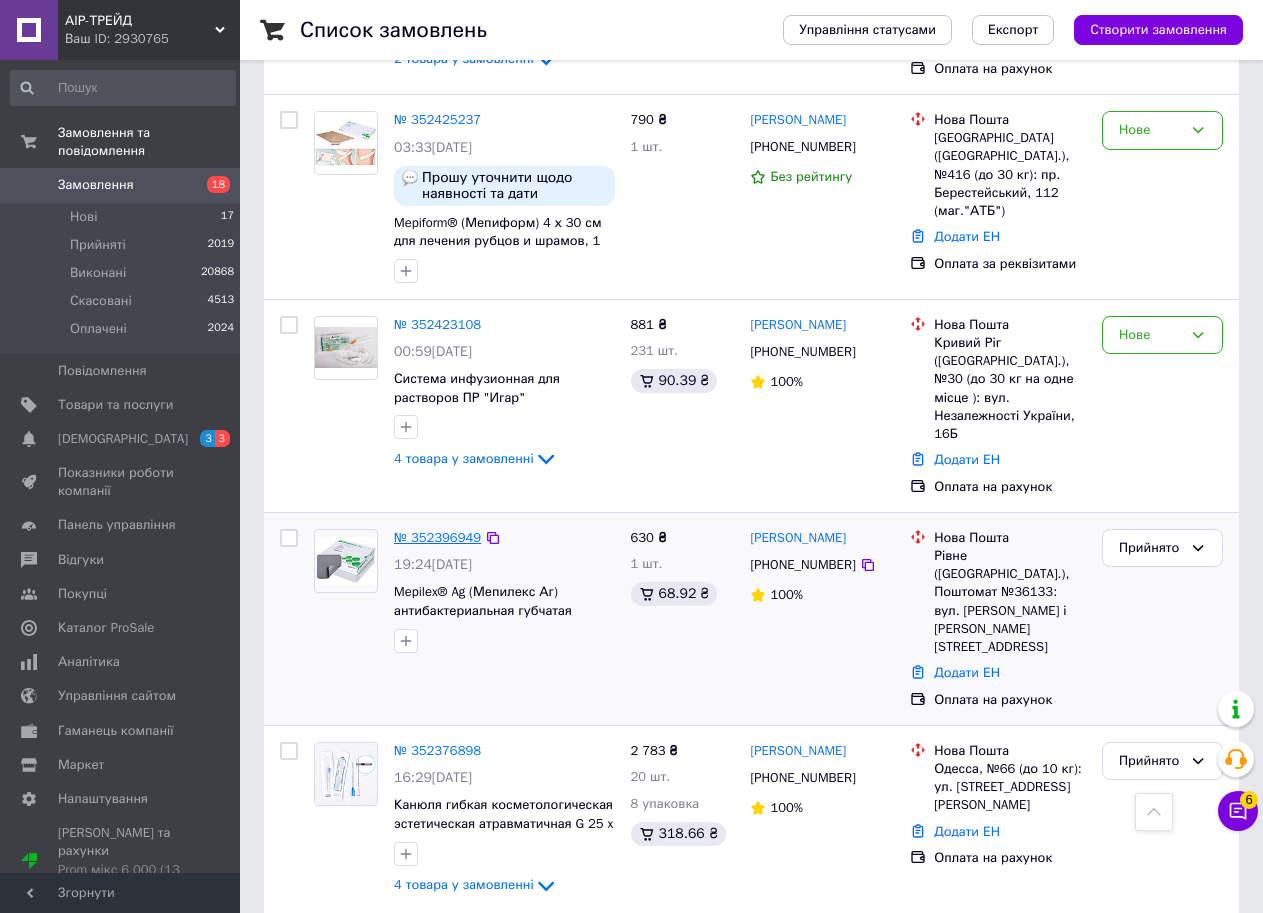click on "№ 352396949" at bounding box center (437, 537) 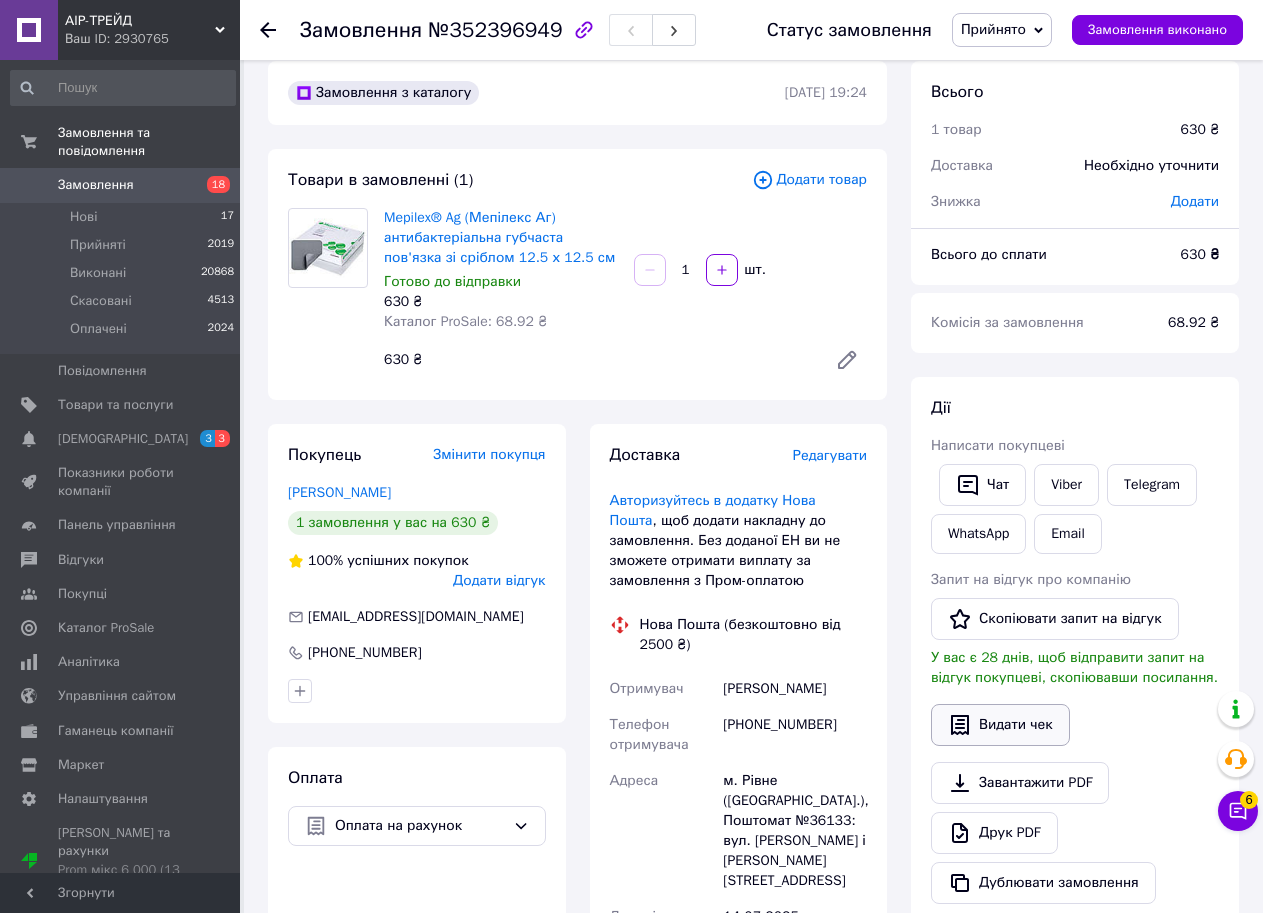 scroll, scrollTop: 100, scrollLeft: 0, axis: vertical 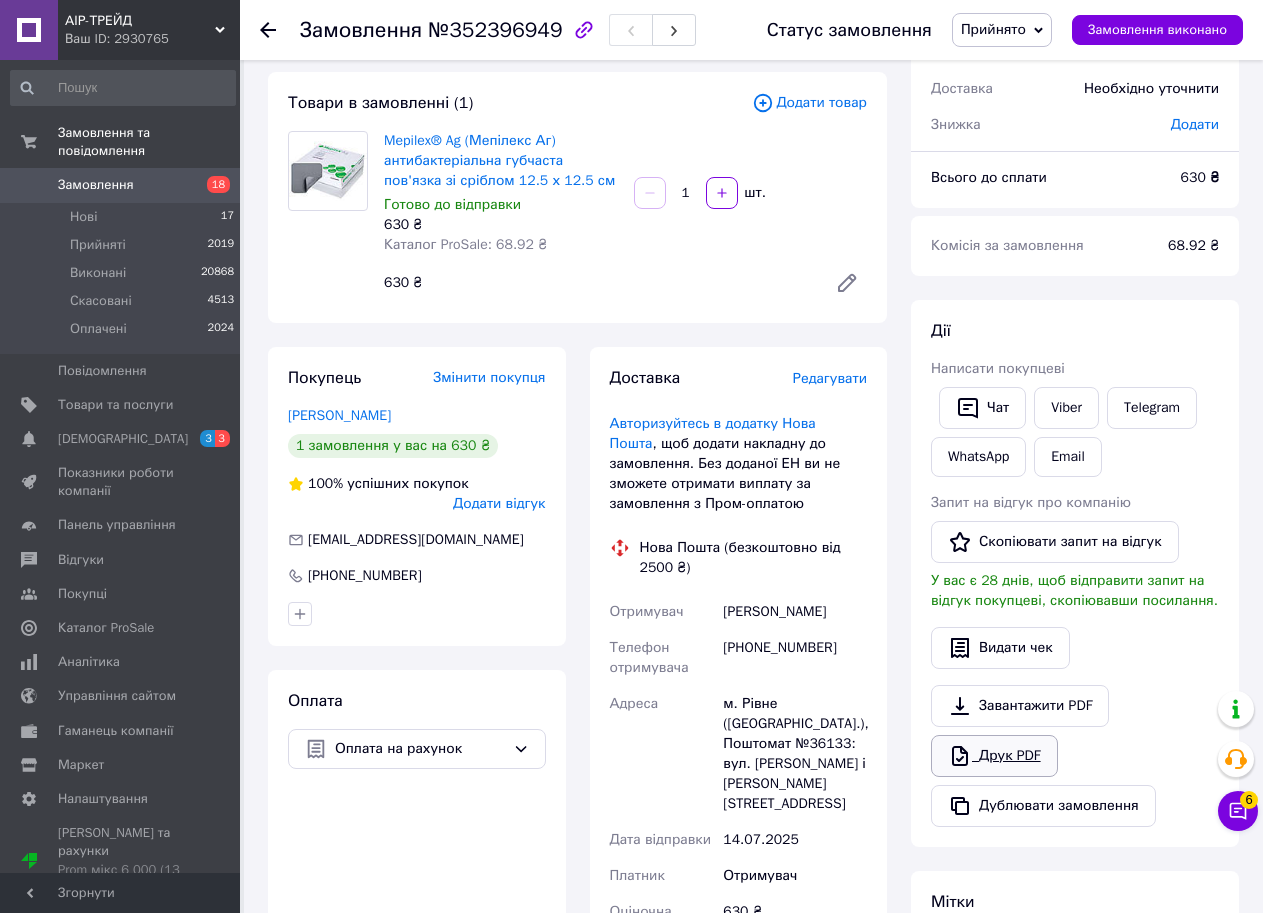 click on "Друк PDF" at bounding box center [994, 756] 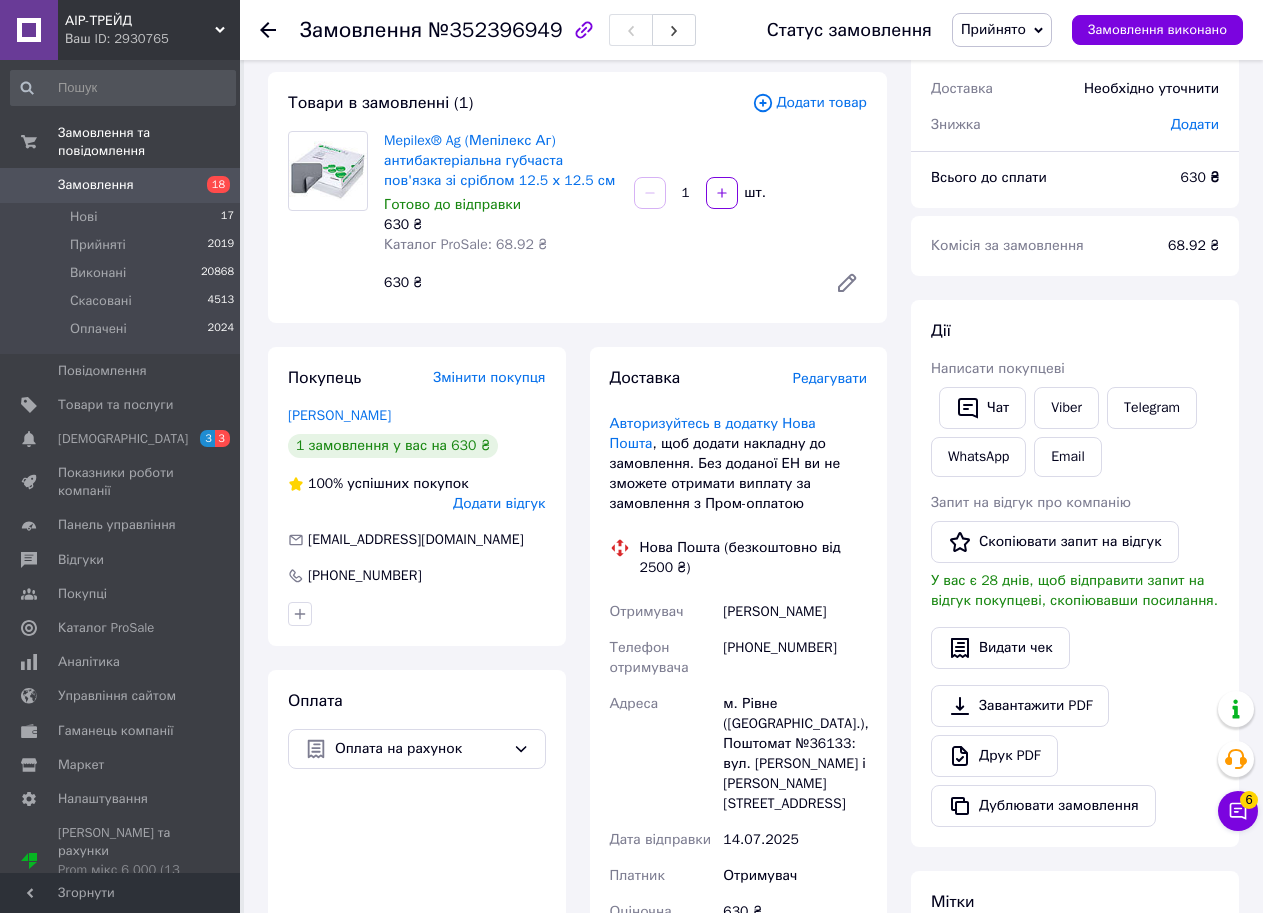 click on "Замовлення" at bounding box center [121, 185] 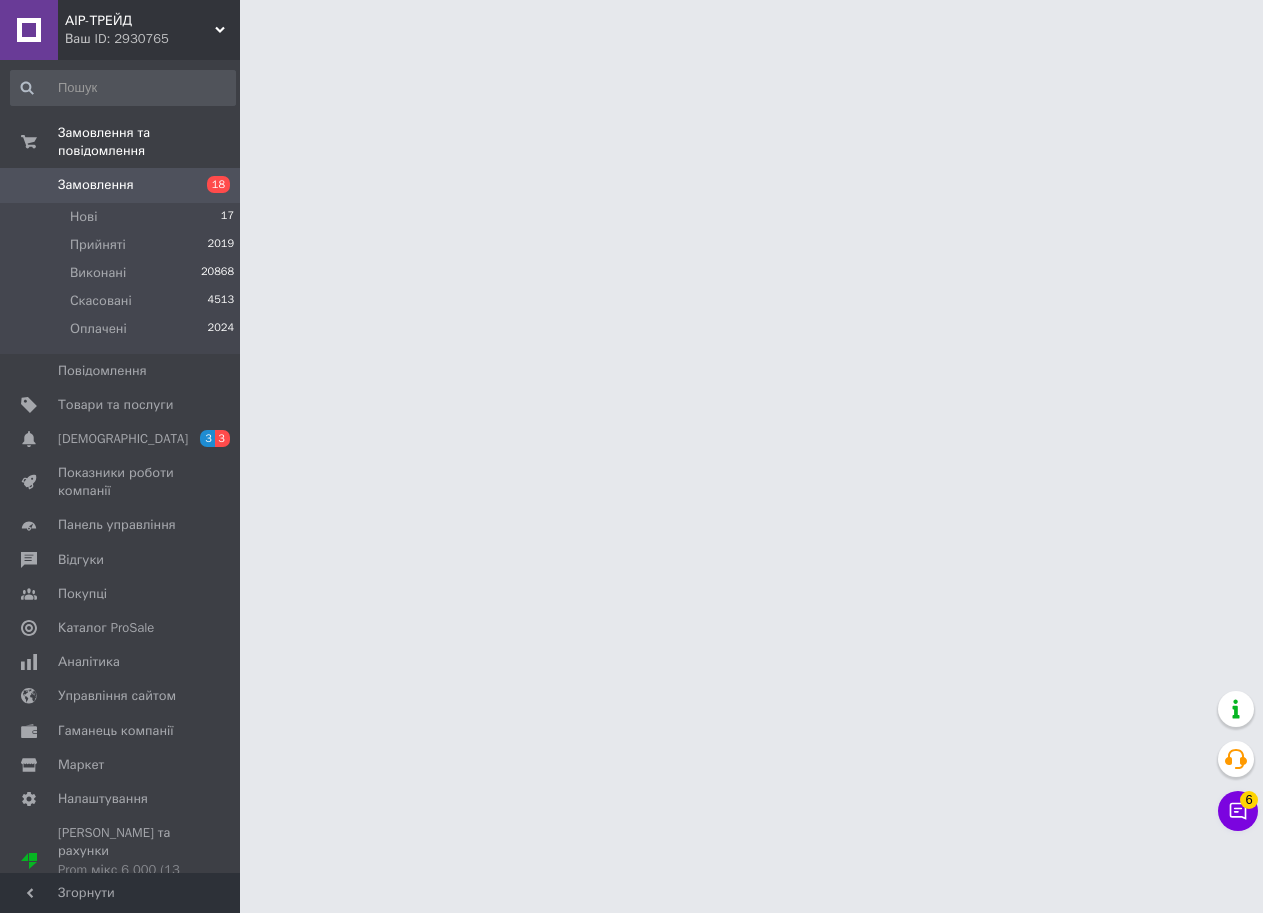 scroll, scrollTop: 0, scrollLeft: 0, axis: both 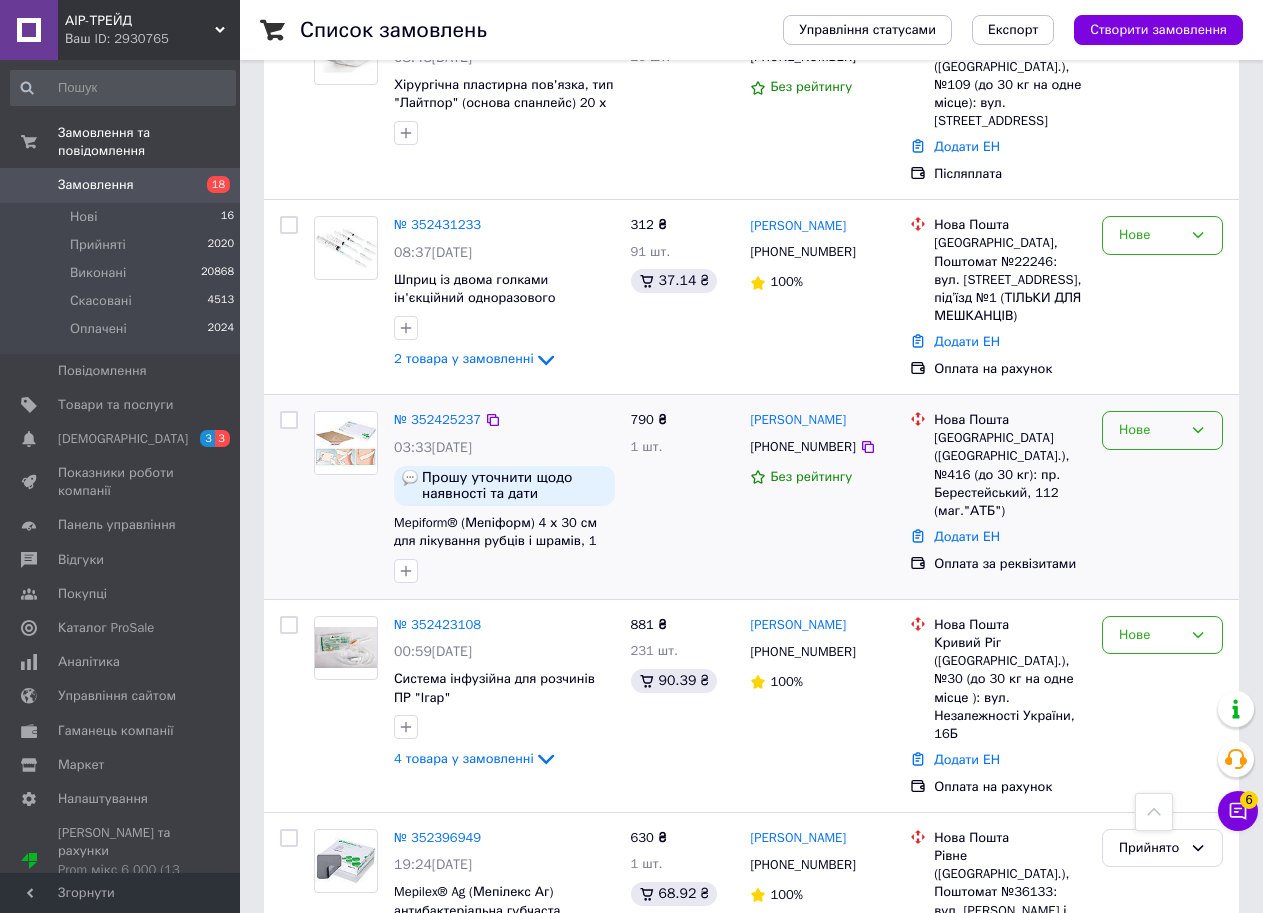 click 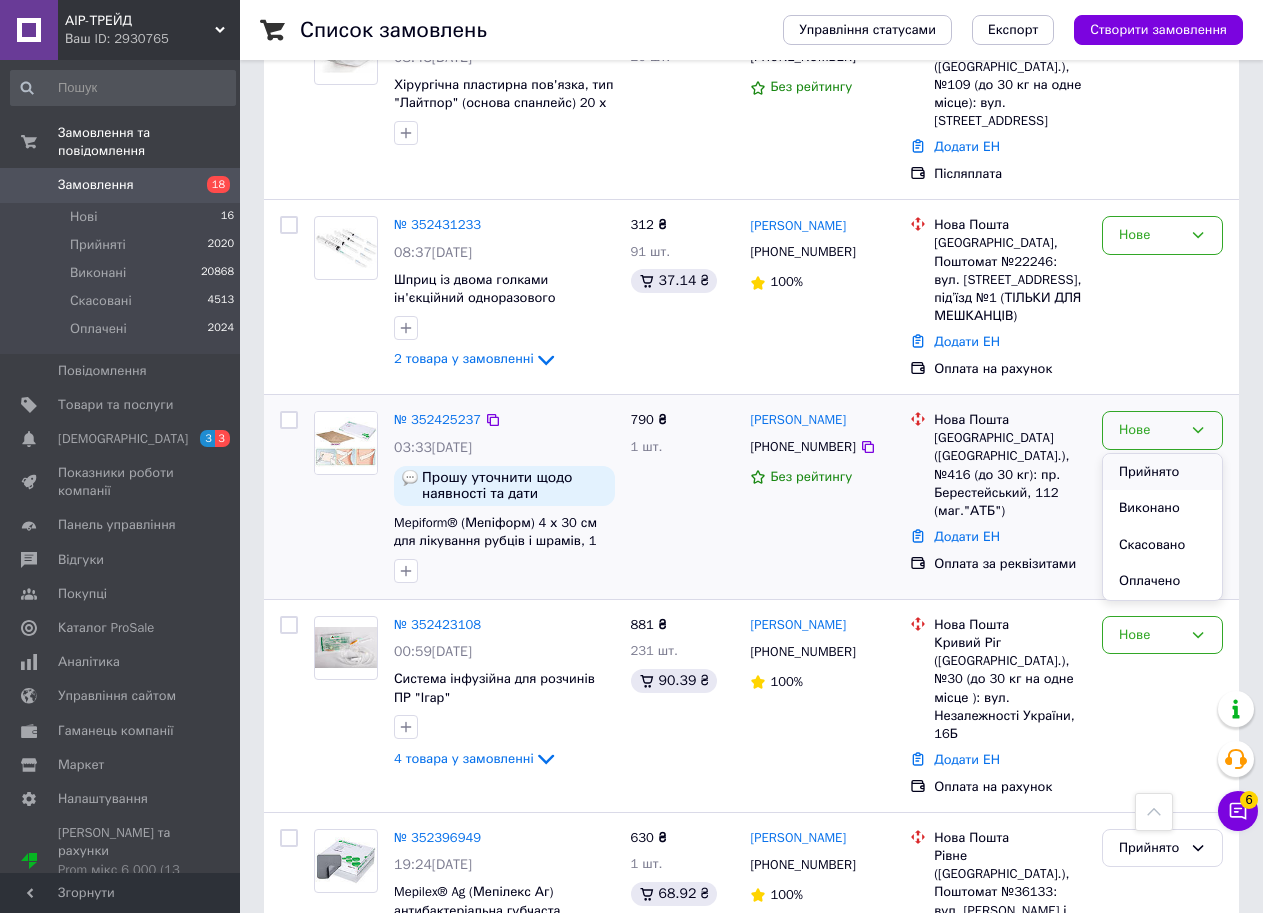 click on "Прийнято" at bounding box center (1162, 472) 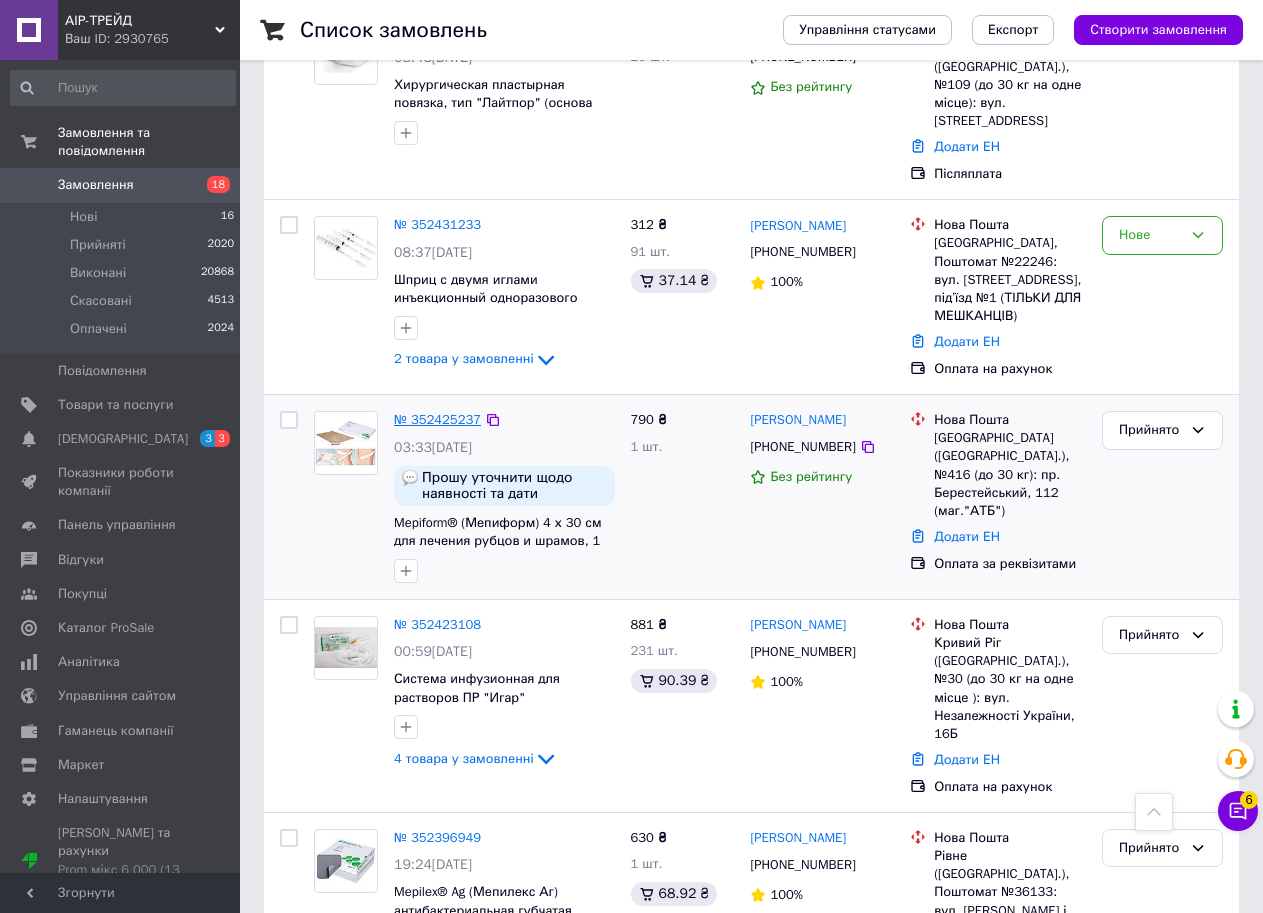click on "№ 352425237" at bounding box center (437, 419) 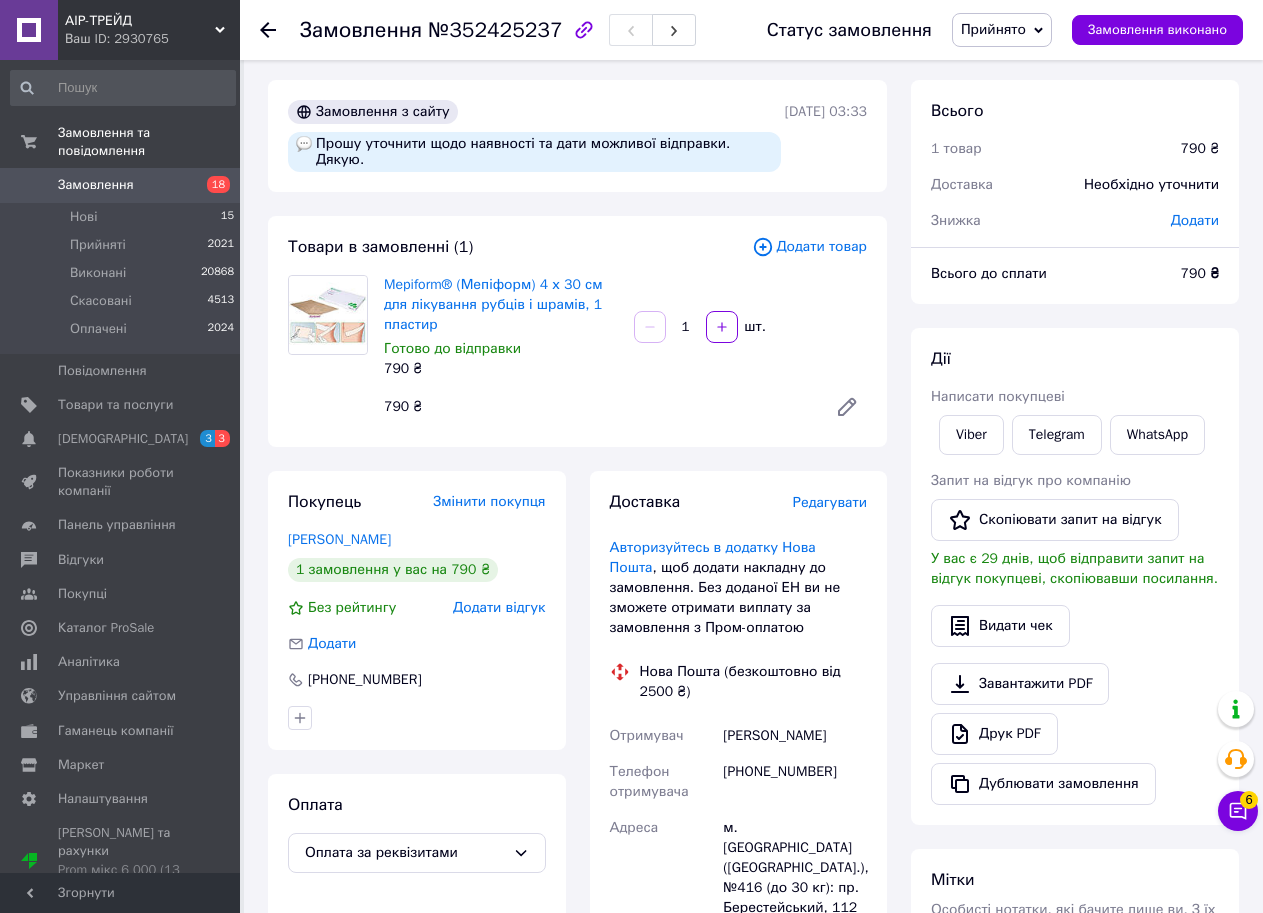 scroll, scrollTop: 0, scrollLeft: 0, axis: both 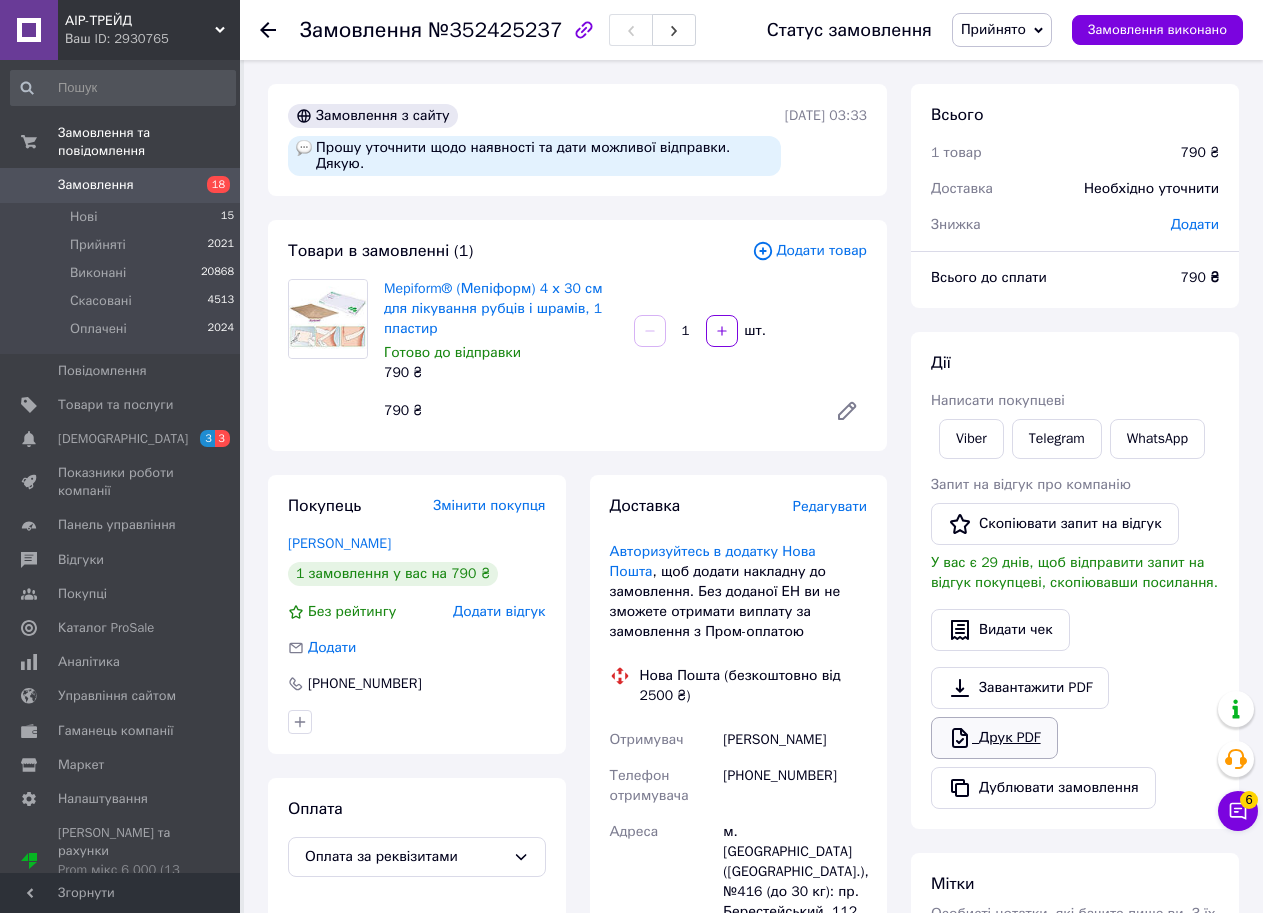 click on "Друк PDF" at bounding box center [994, 738] 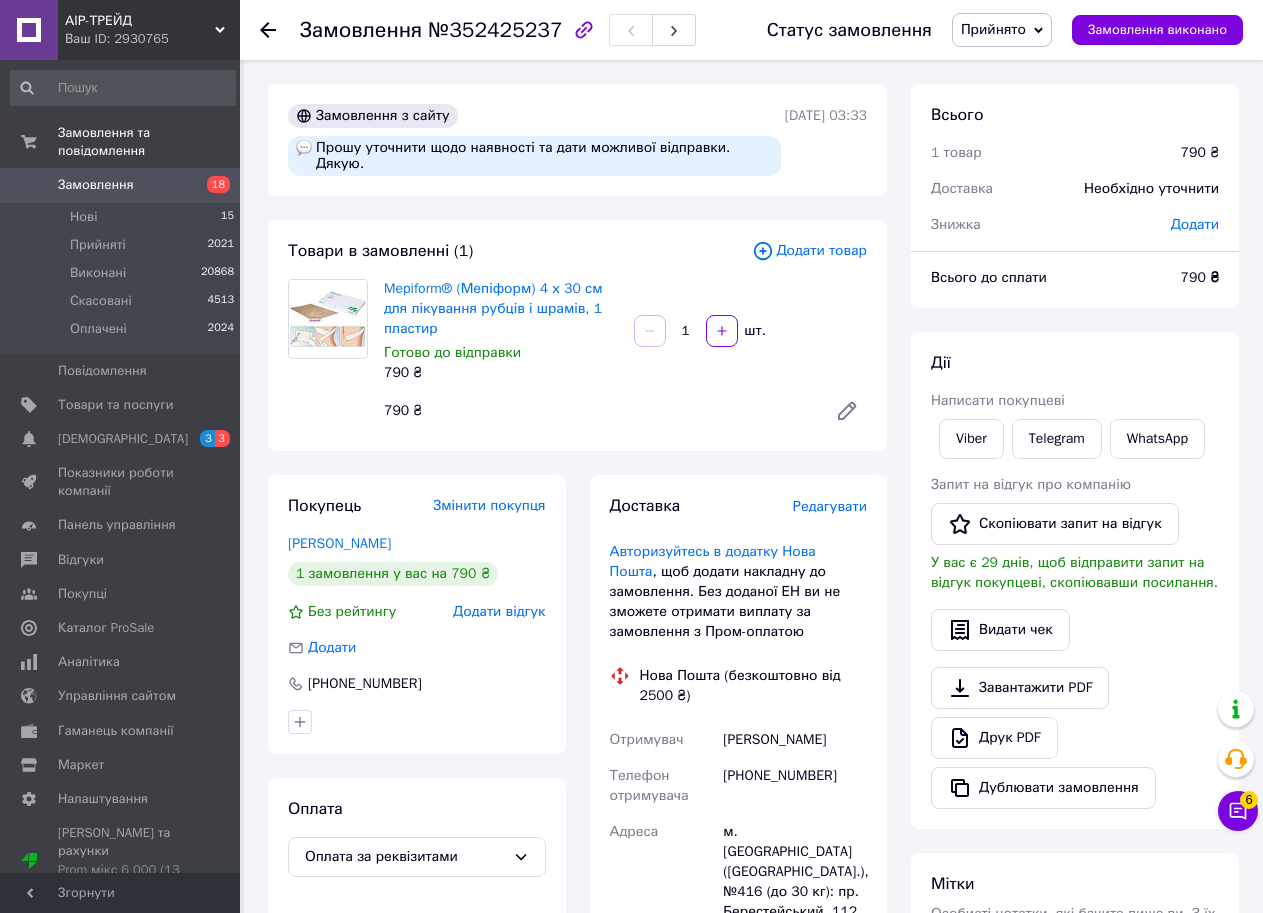 click on "Замовлення" at bounding box center (121, 185) 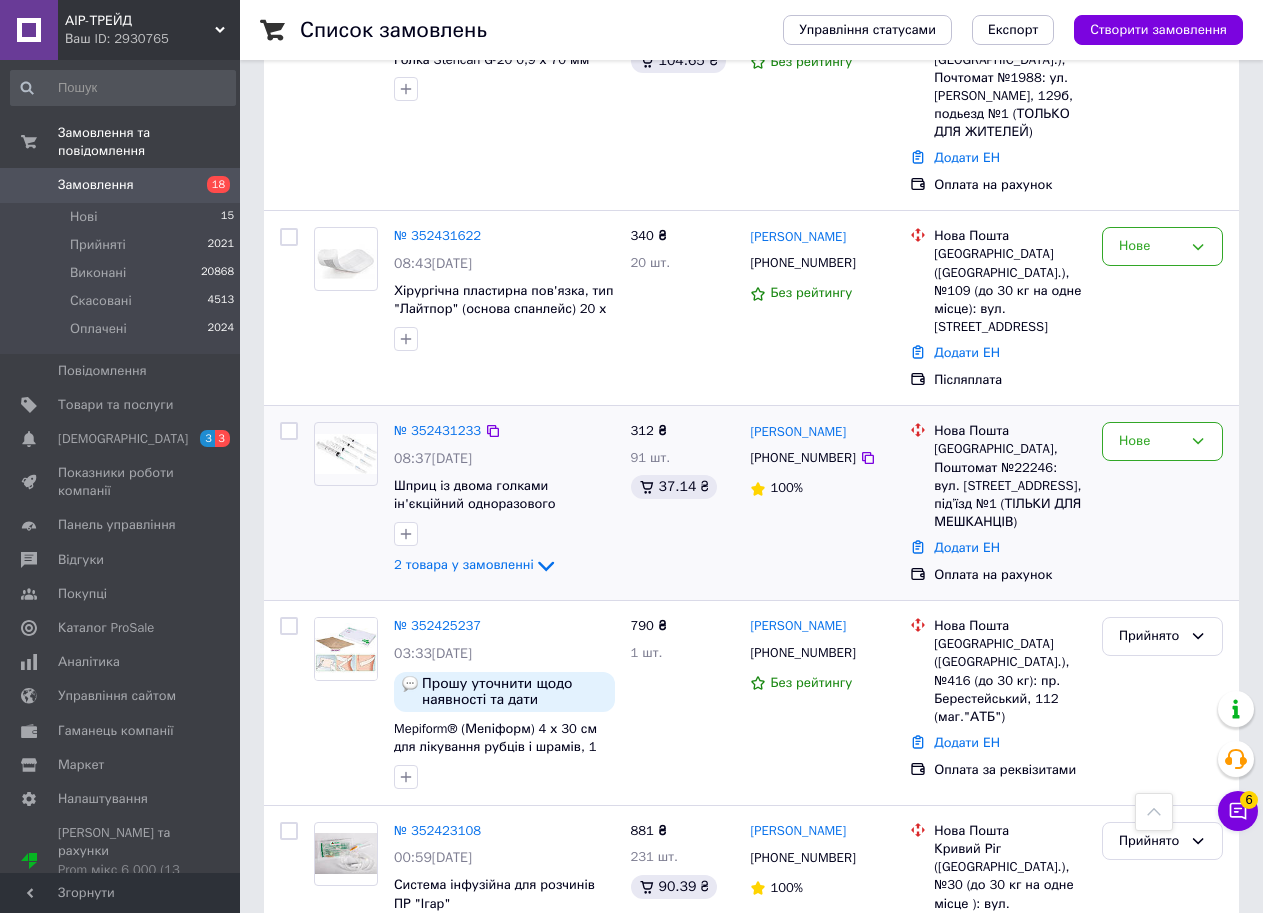 scroll, scrollTop: 2479, scrollLeft: 0, axis: vertical 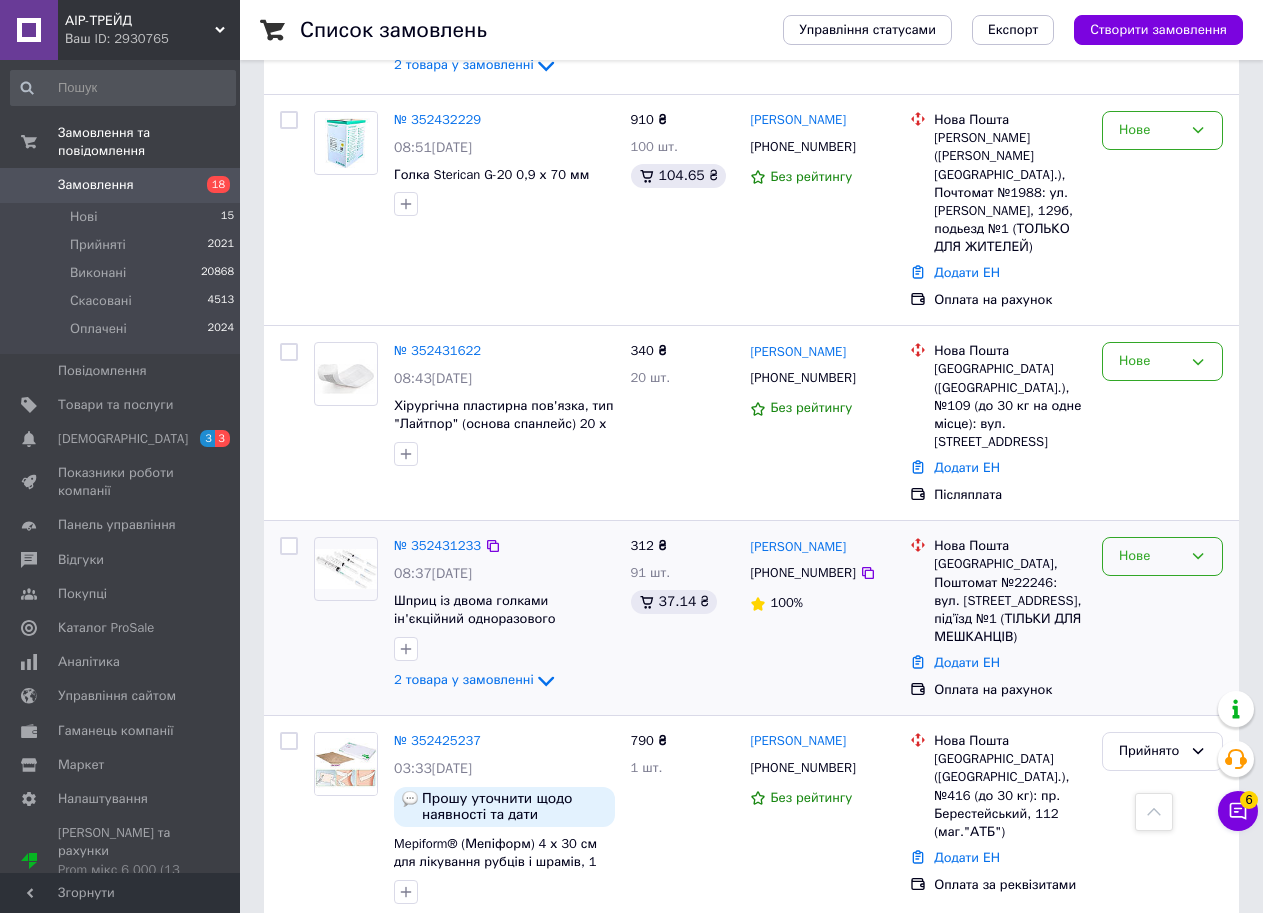 click 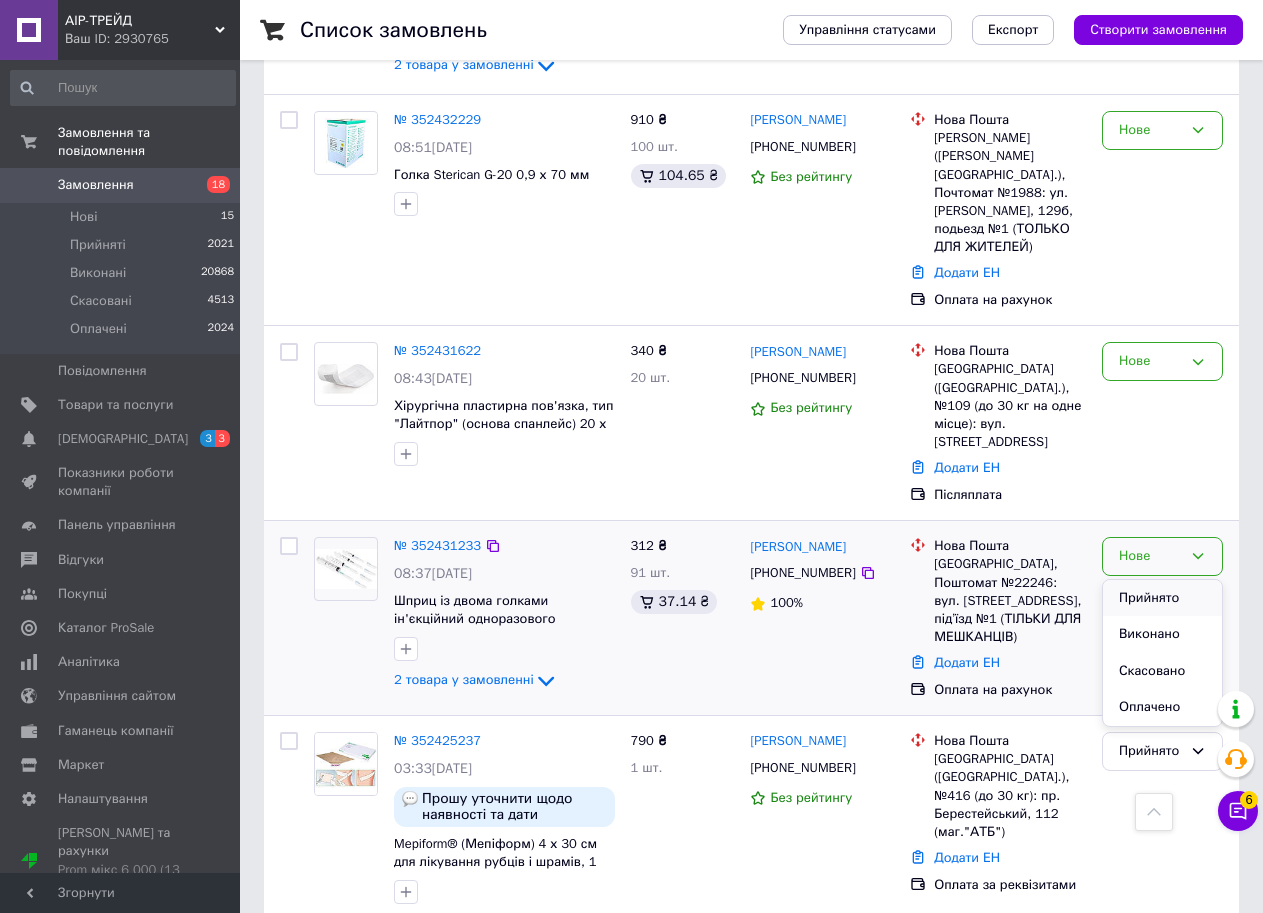 drag, startPoint x: 1137, startPoint y: 439, endPoint x: 1030, endPoint y: 437, distance: 107.01869 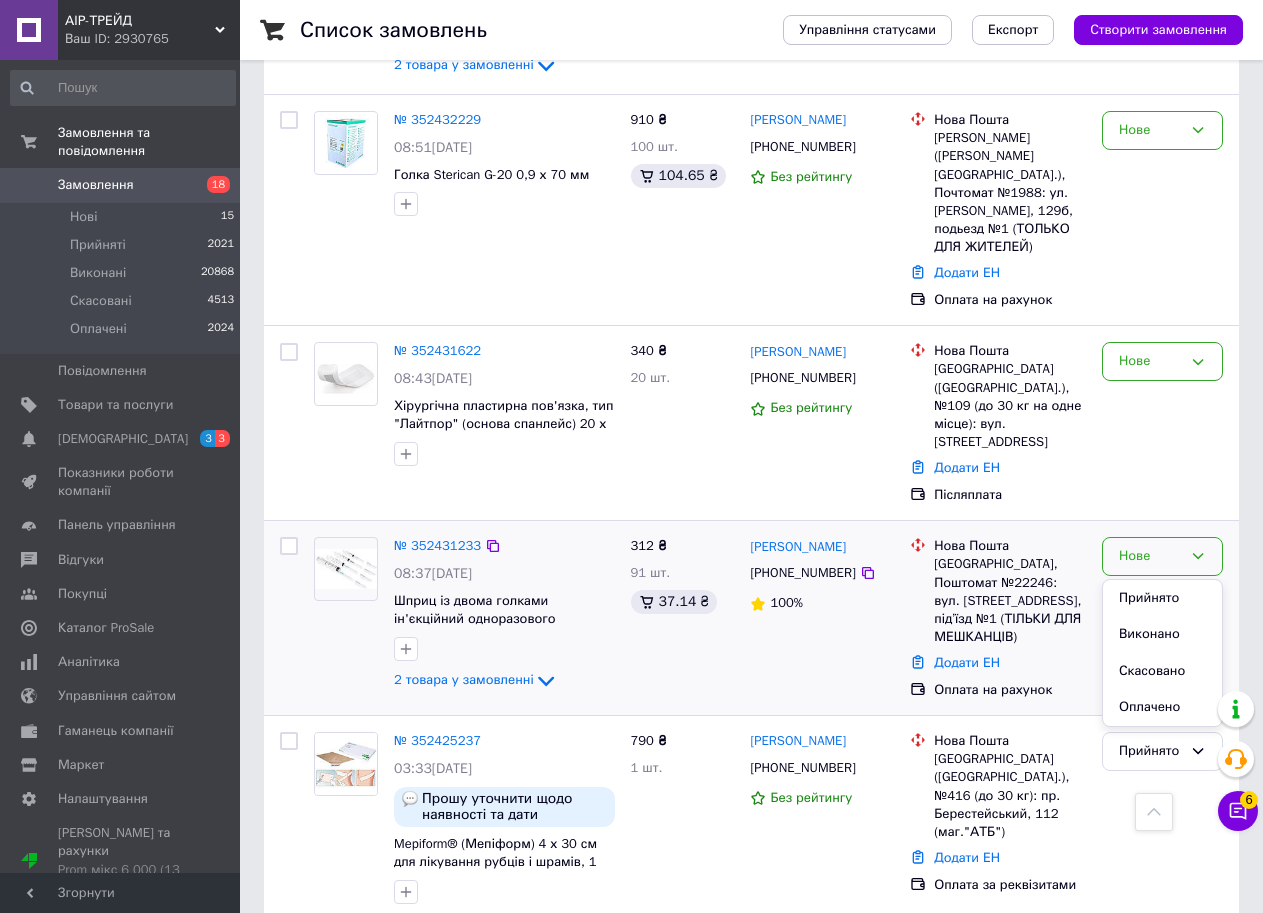 click on "Прийнято" at bounding box center [1162, 598] 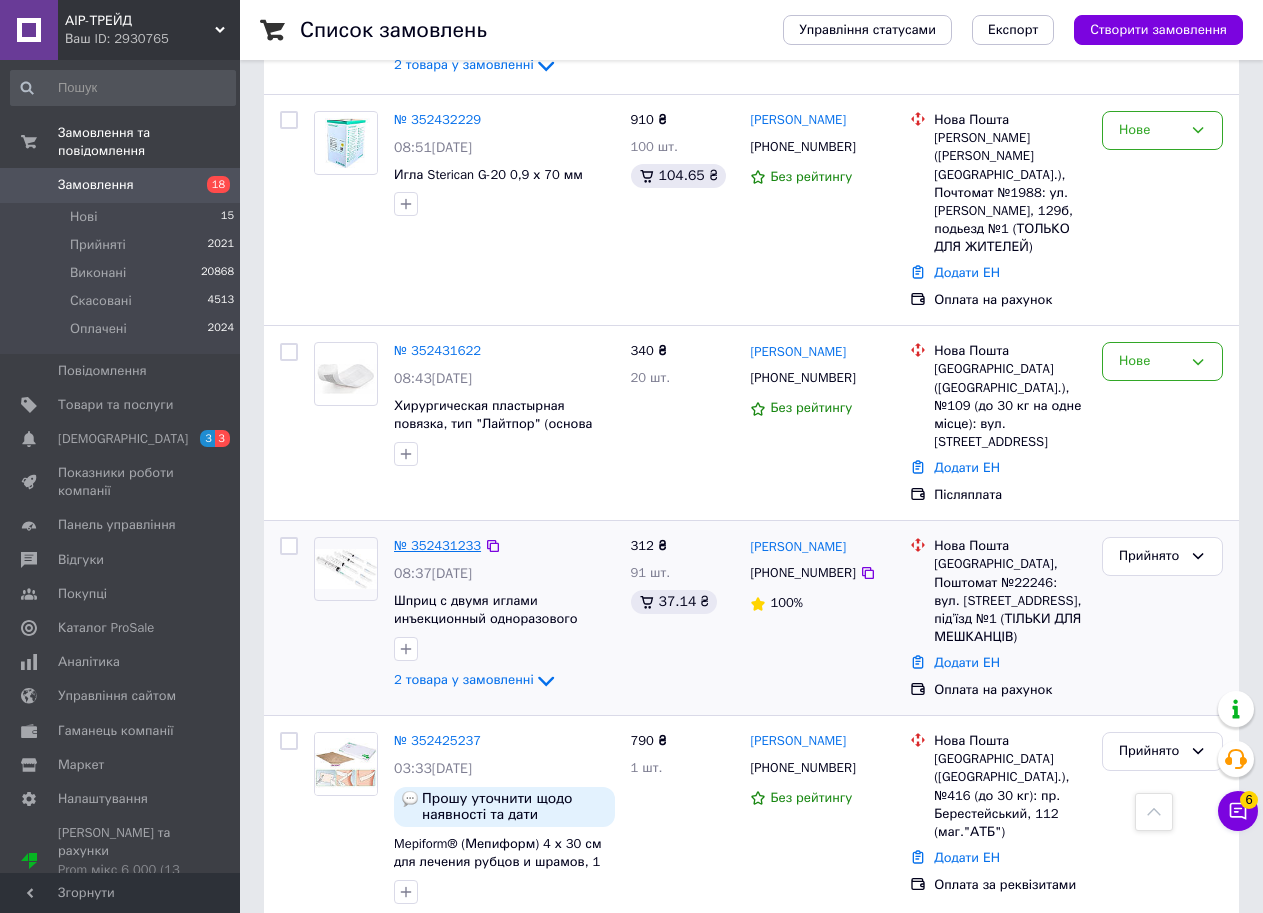 click on "№ 352431233" at bounding box center [437, 545] 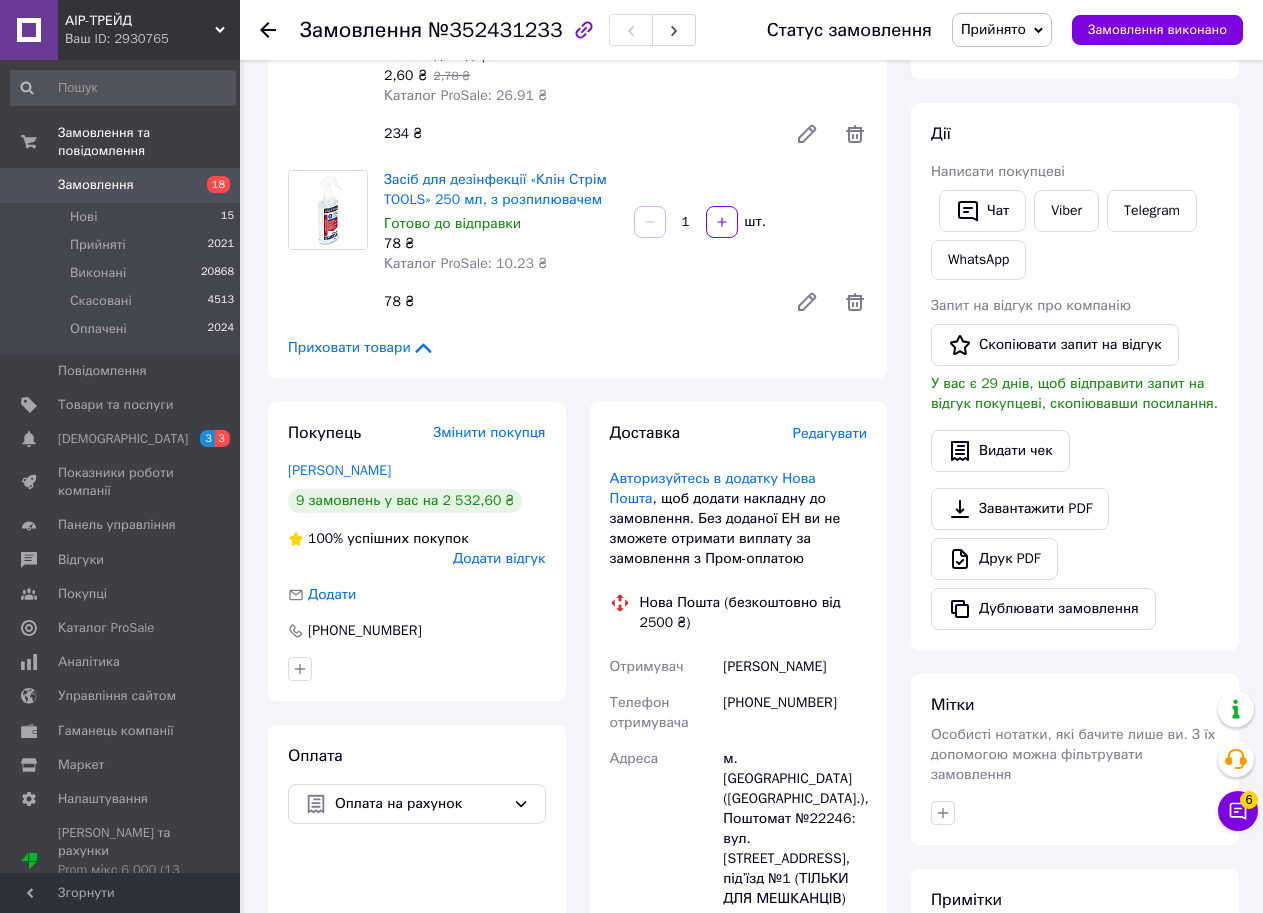 scroll, scrollTop: 400, scrollLeft: 0, axis: vertical 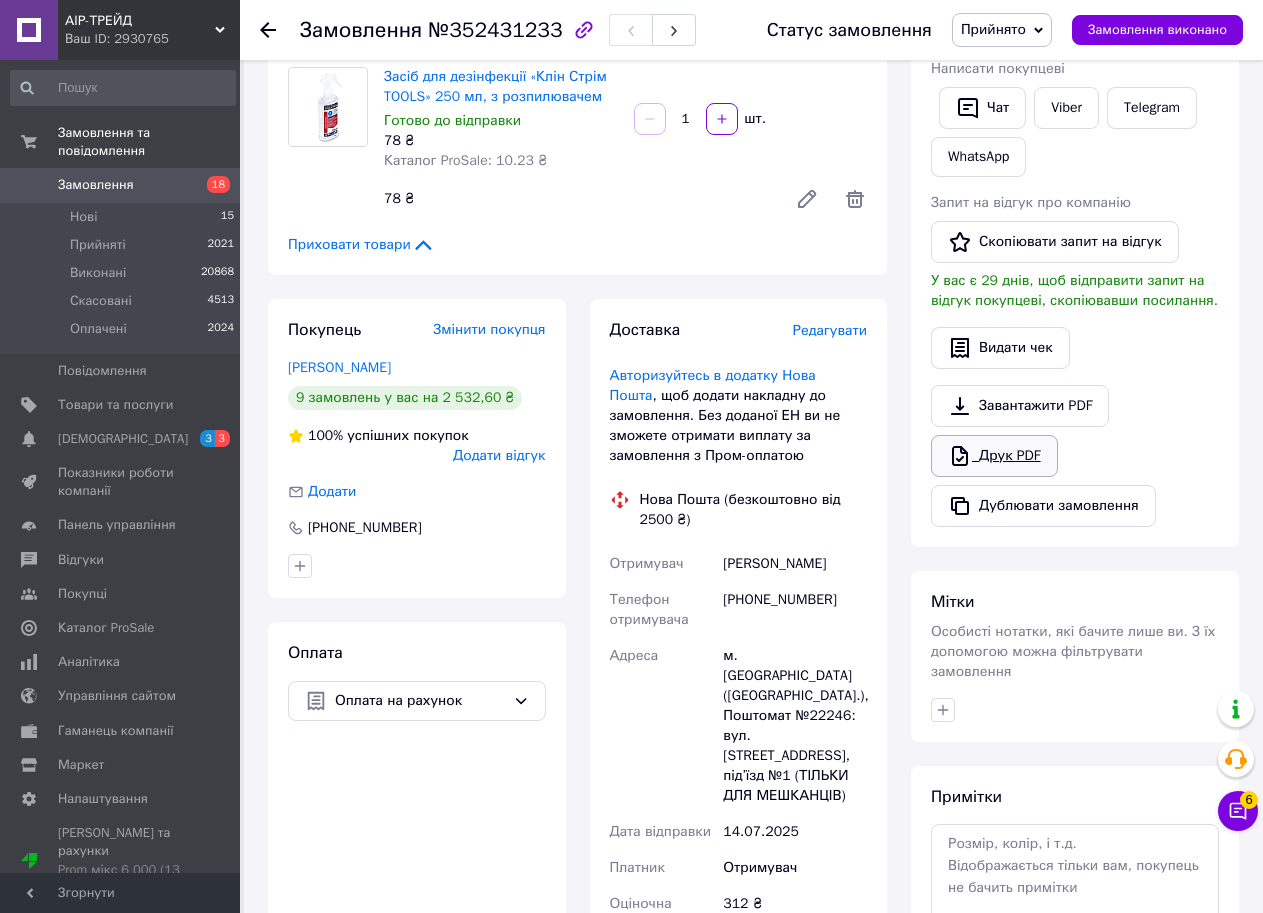 click on "Друк PDF" at bounding box center (994, 456) 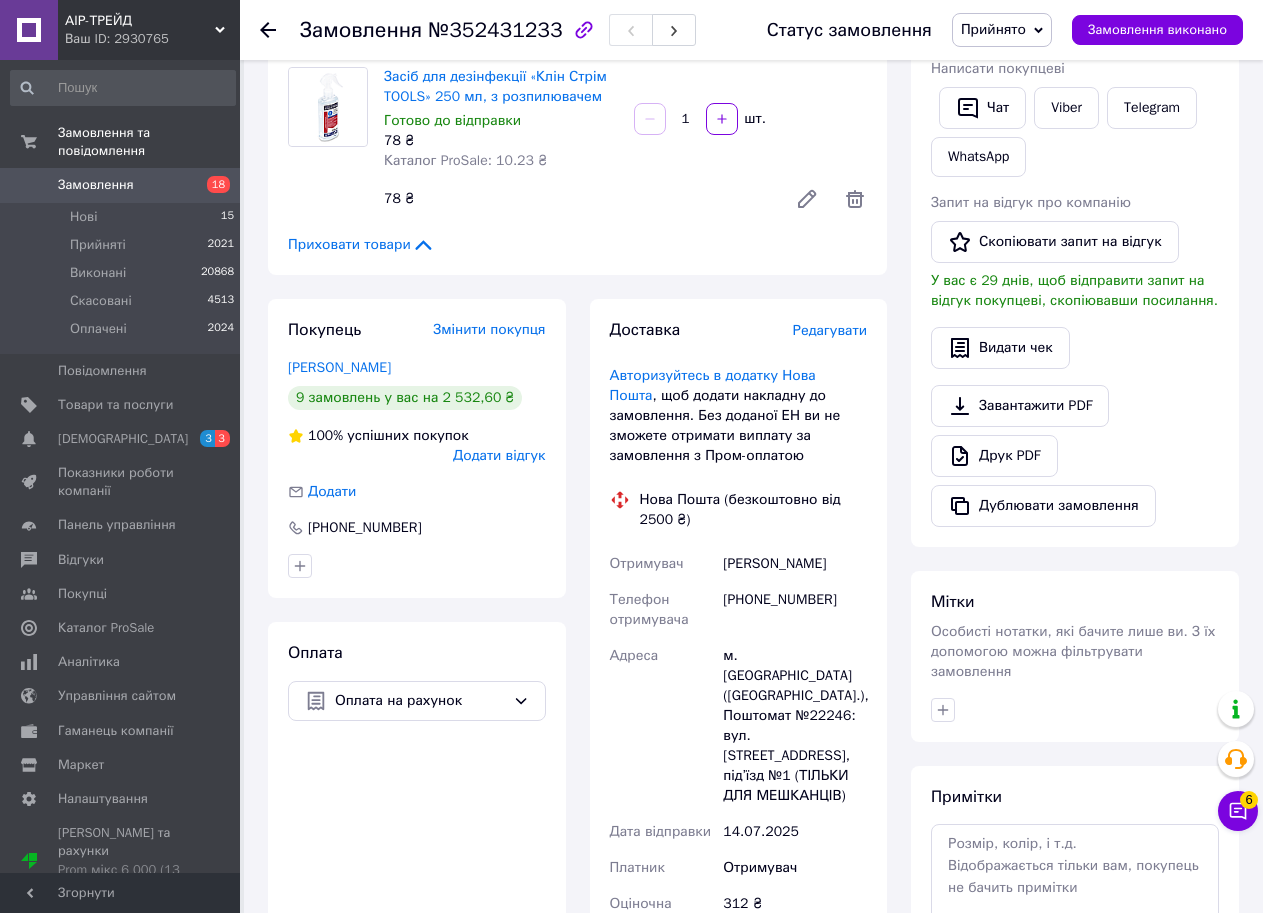 click on "Замовлення" at bounding box center [96, 185] 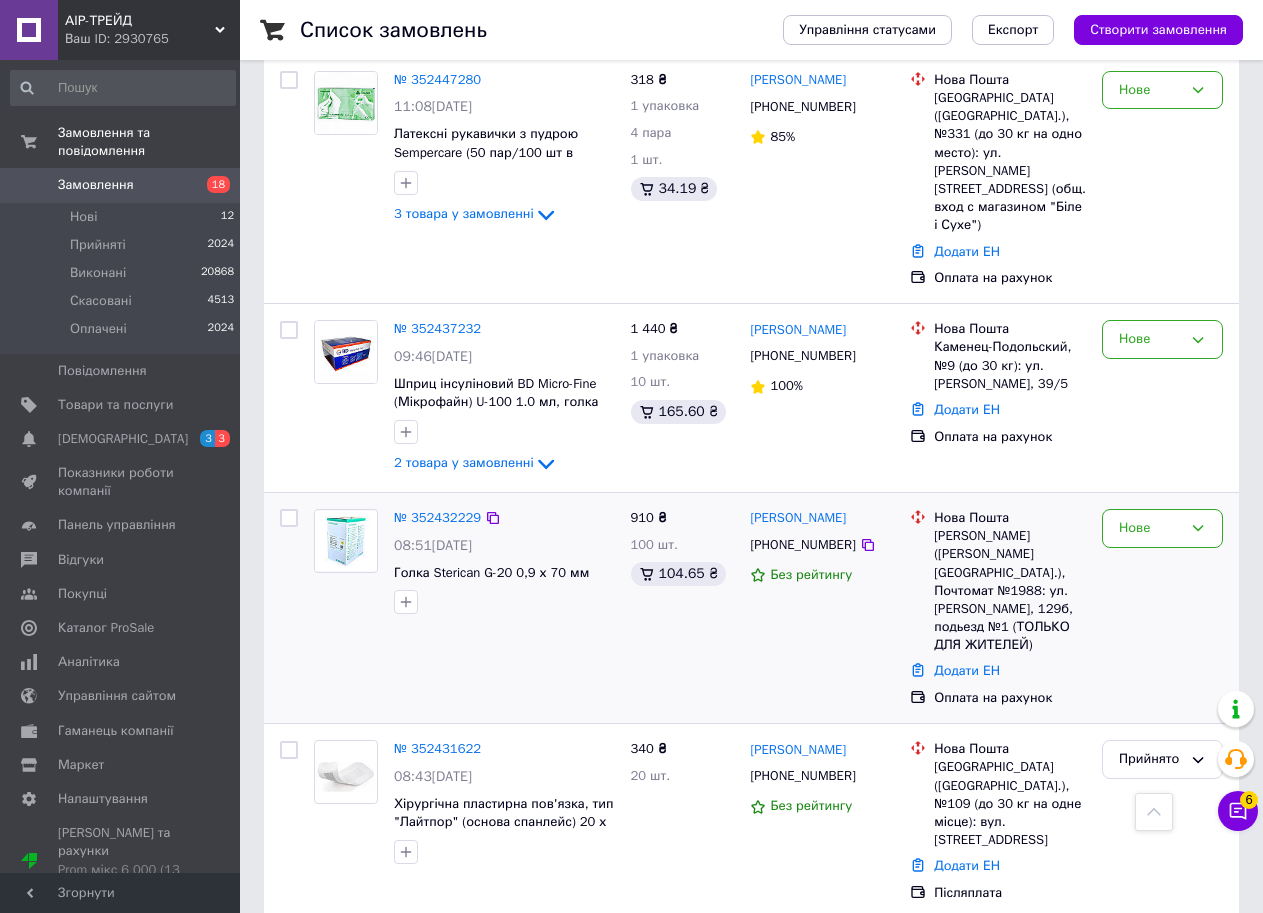 scroll, scrollTop: 2100, scrollLeft: 0, axis: vertical 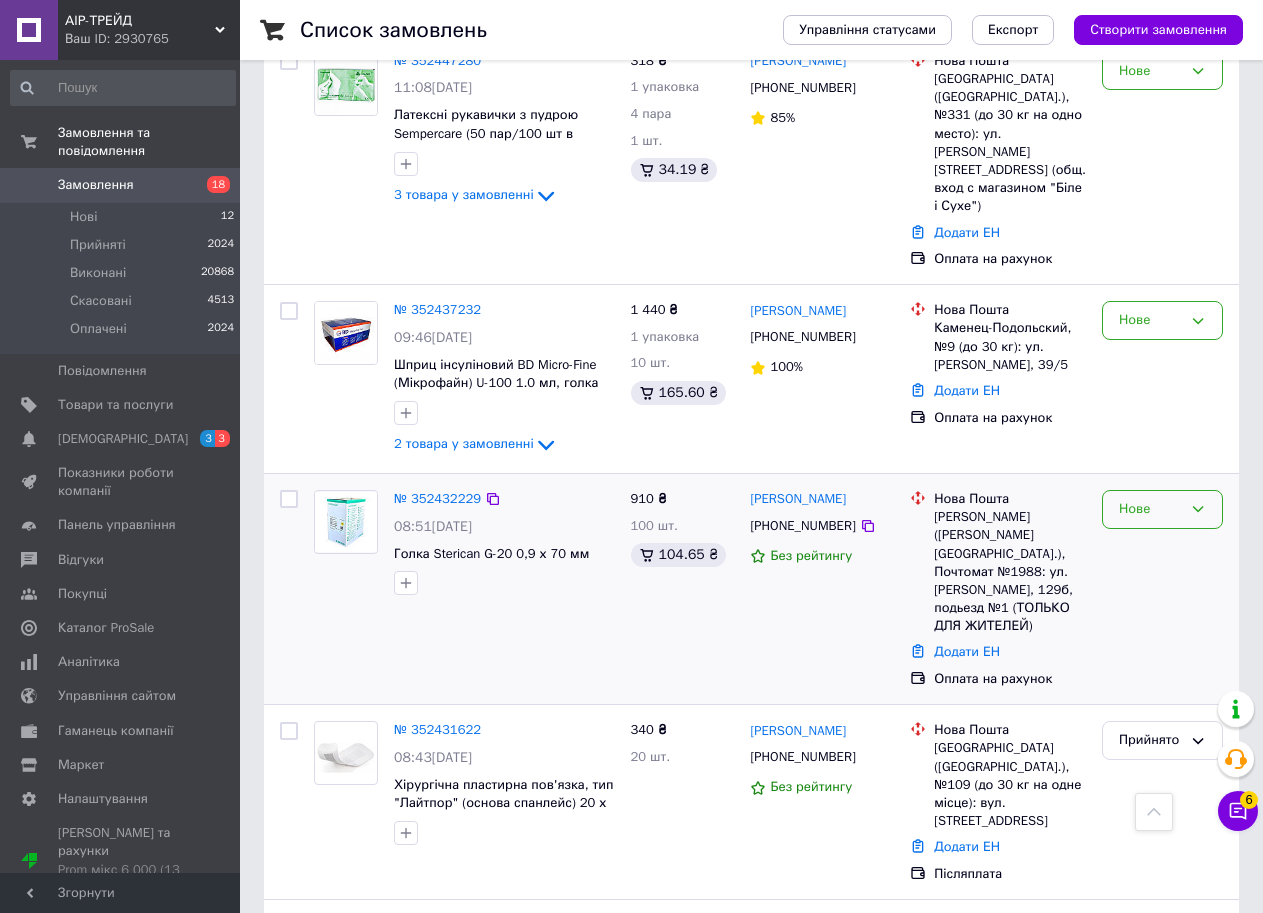 click 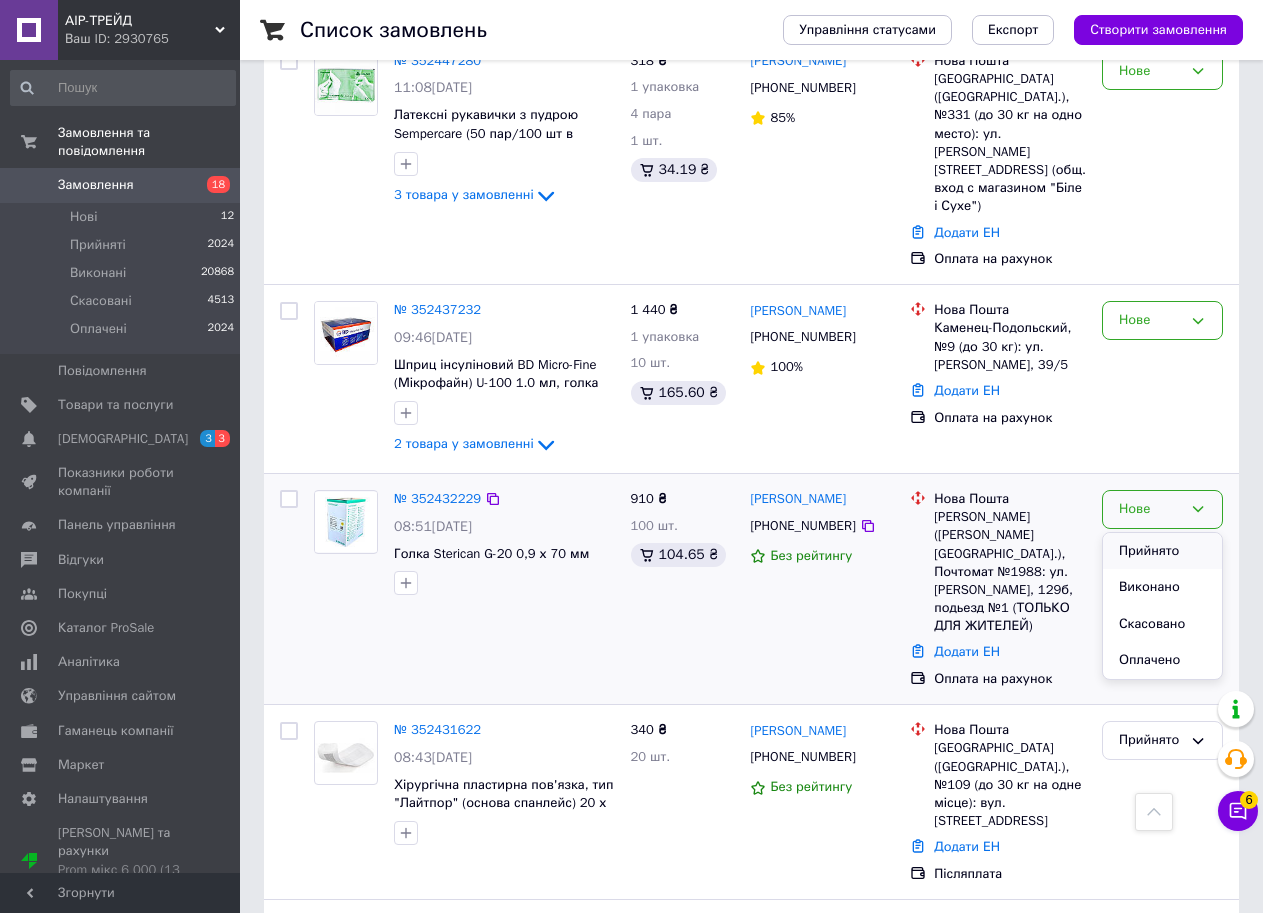 click on "Прийнято" at bounding box center [1162, 551] 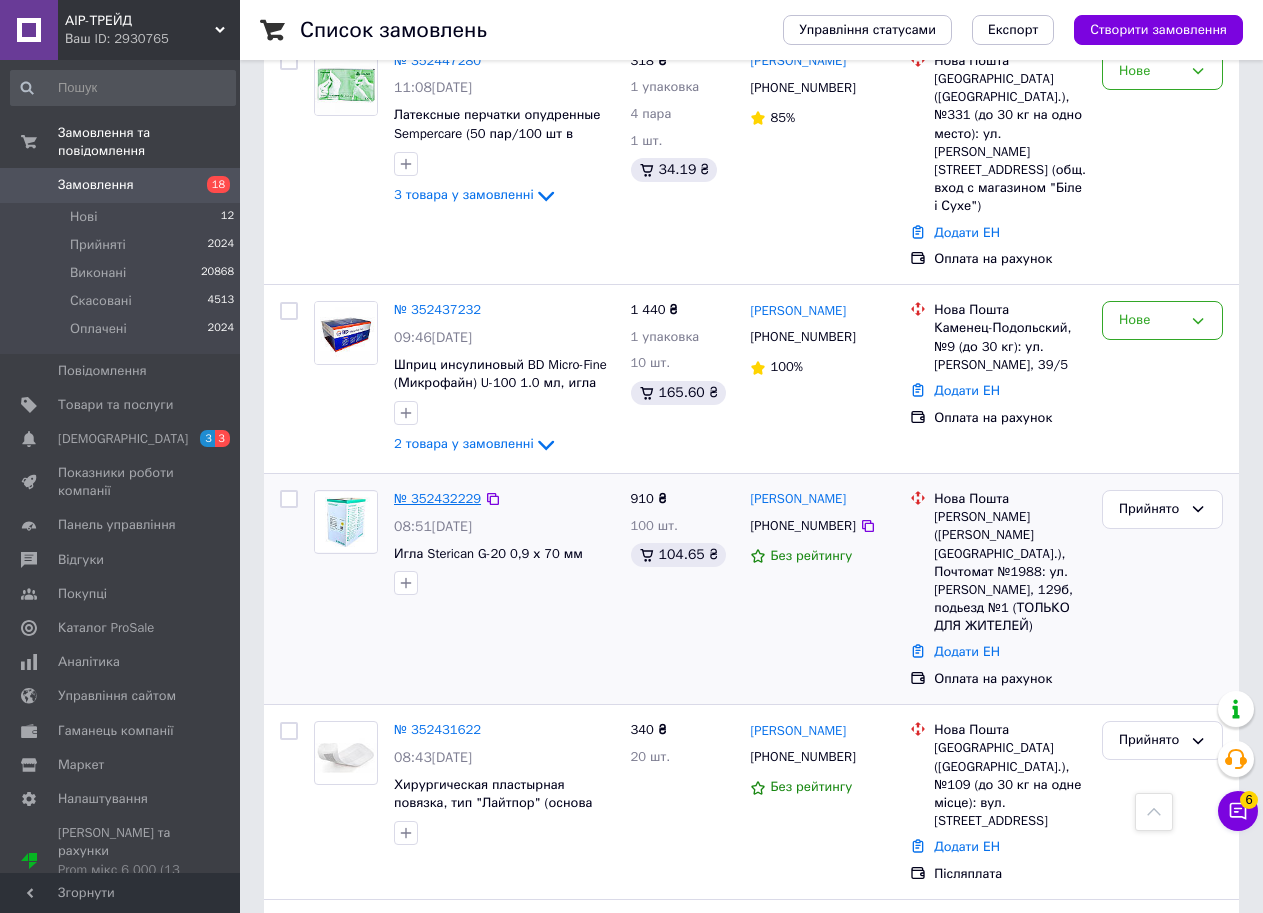click on "№ 352432229" at bounding box center (437, 498) 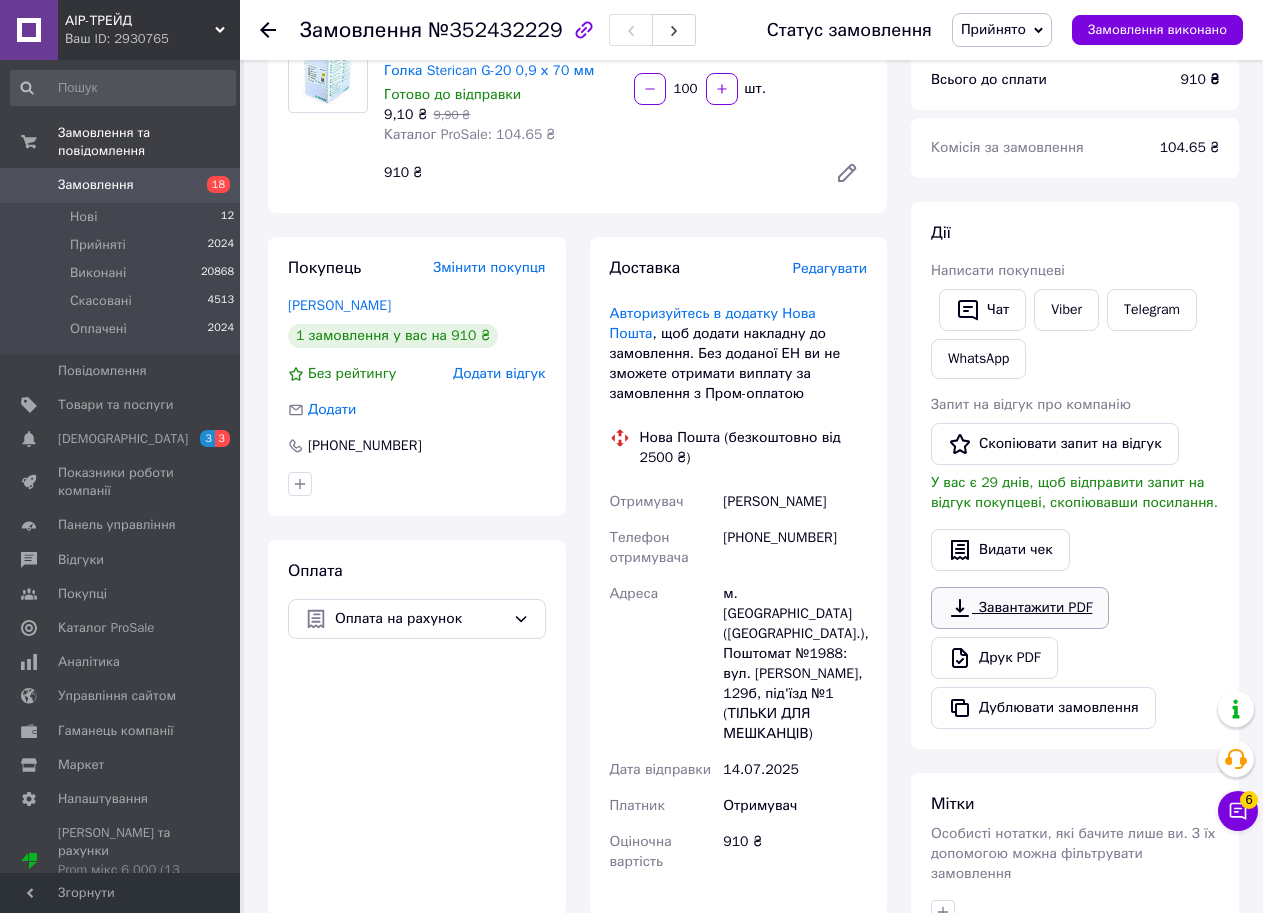 scroll, scrollTop: 200, scrollLeft: 0, axis: vertical 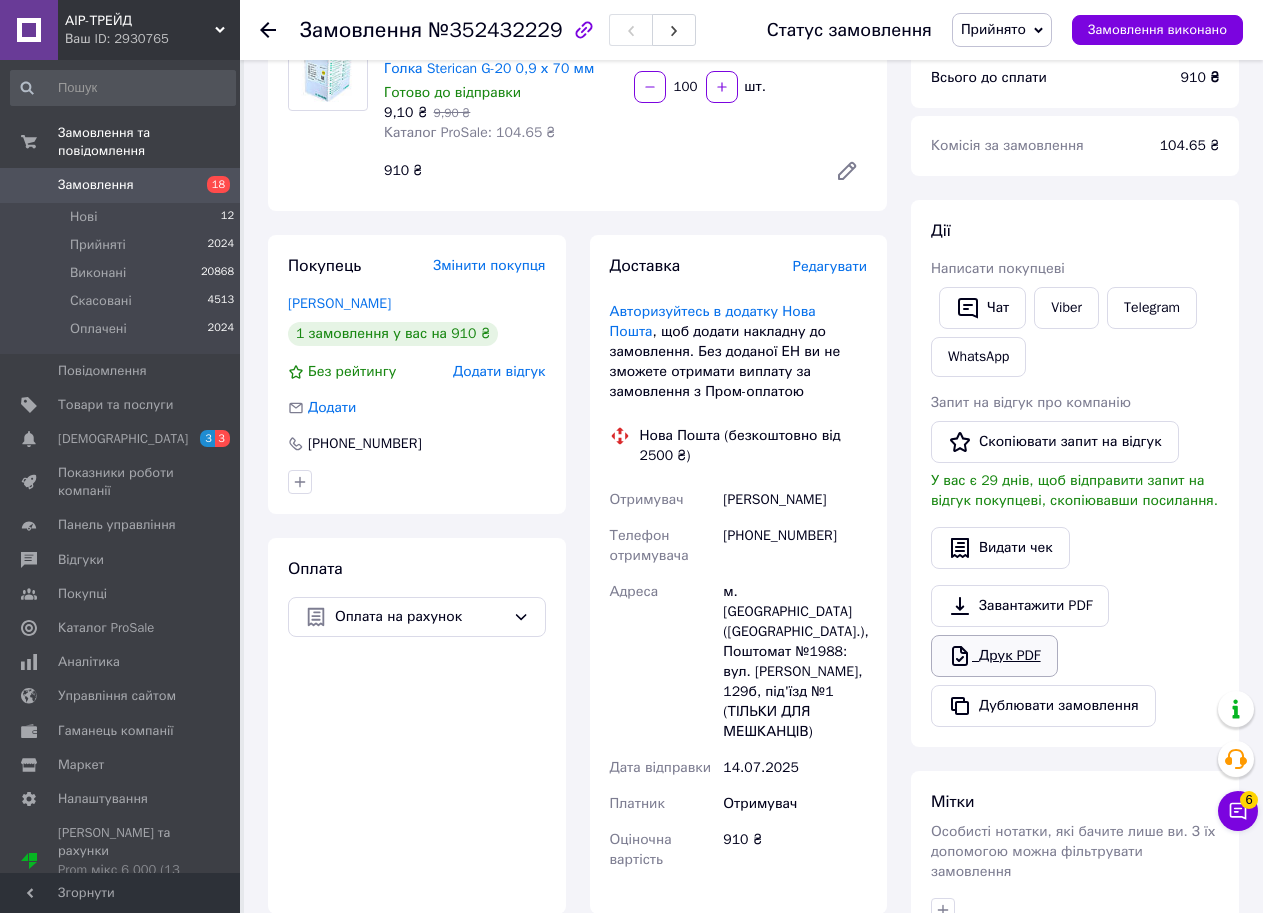 click on "Друк PDF" at bounding box center [994, 656] 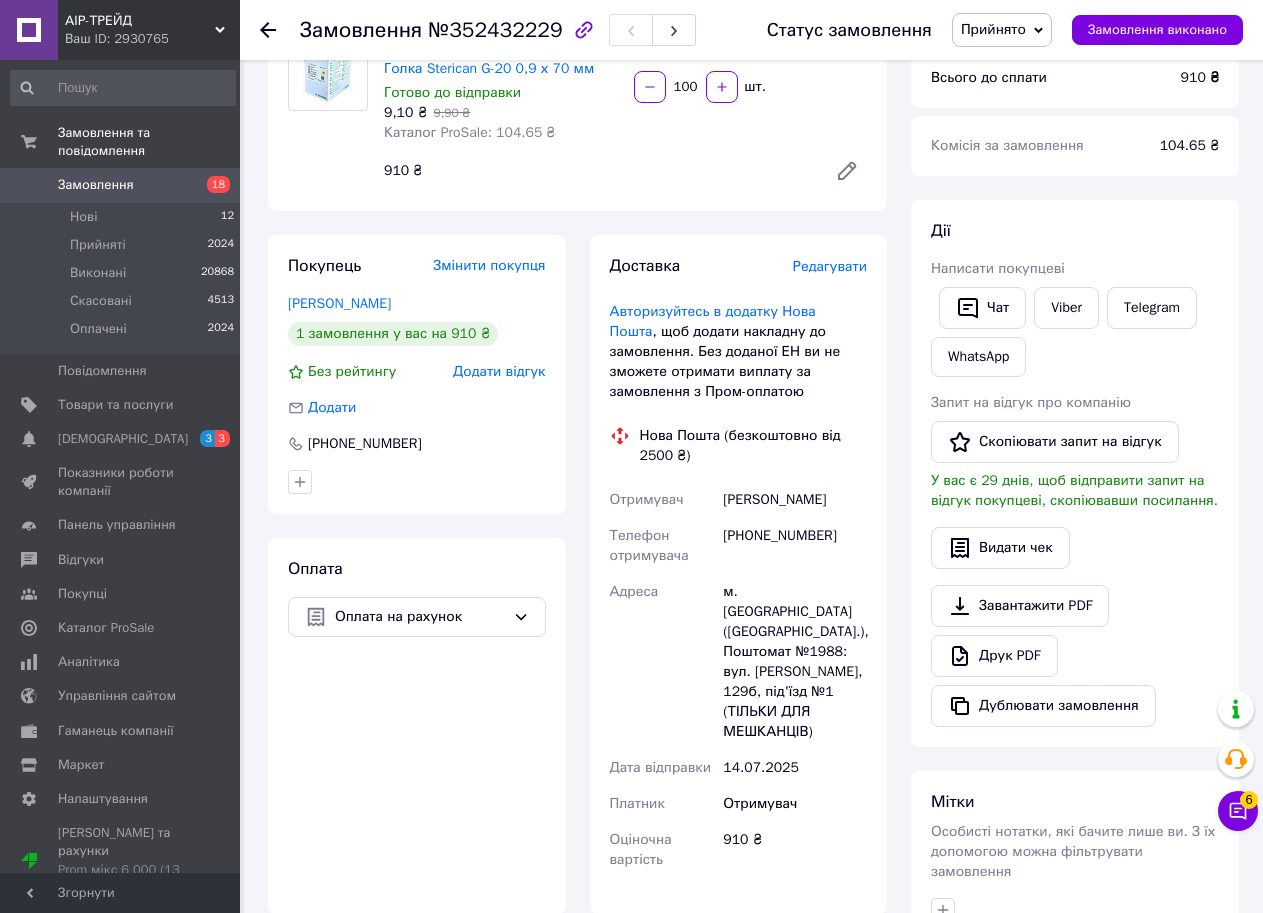 click on "Замовлення" at bounding box center [121, 185] 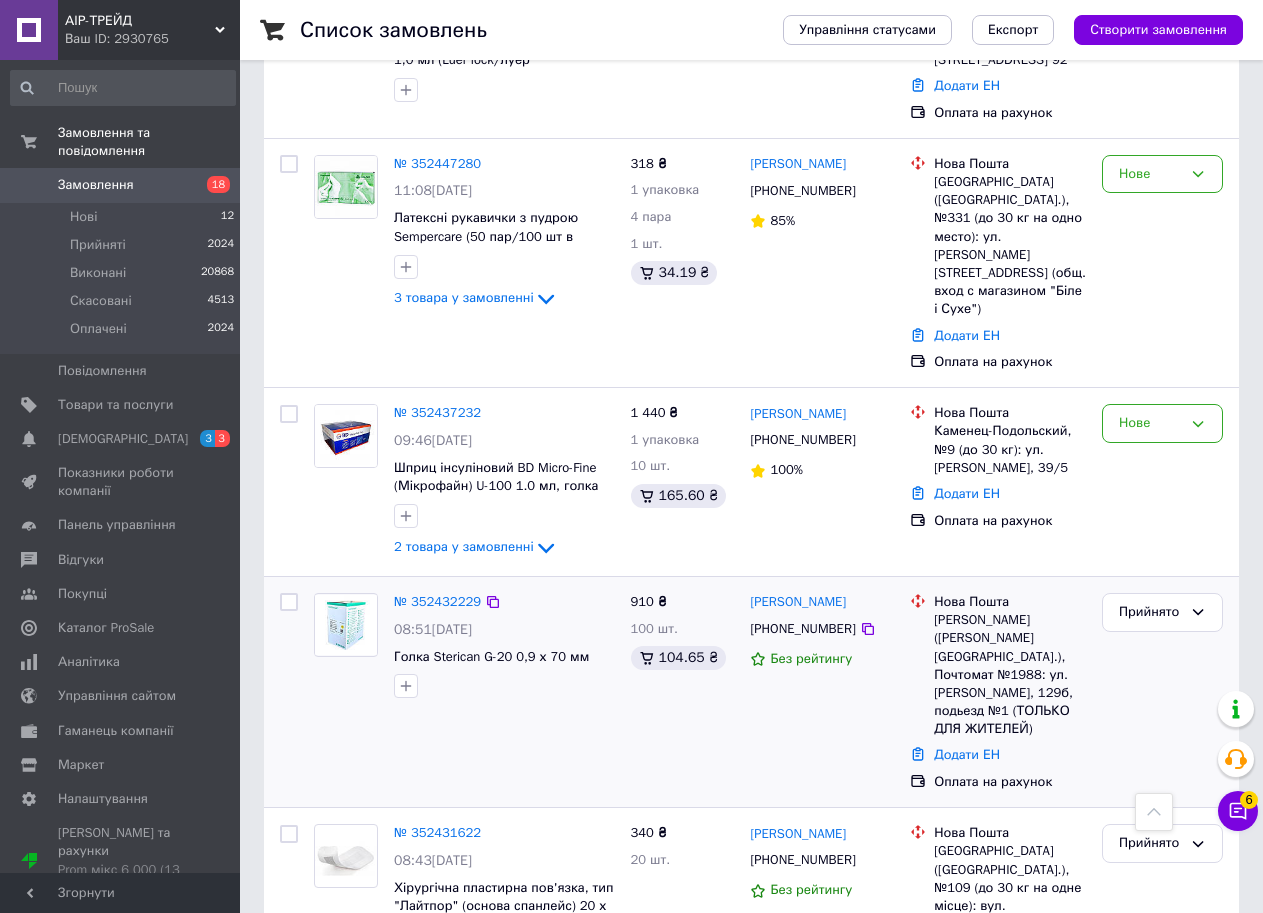 scroll, scrollTop: 2000, scrollLeft: 0, axis: vertical 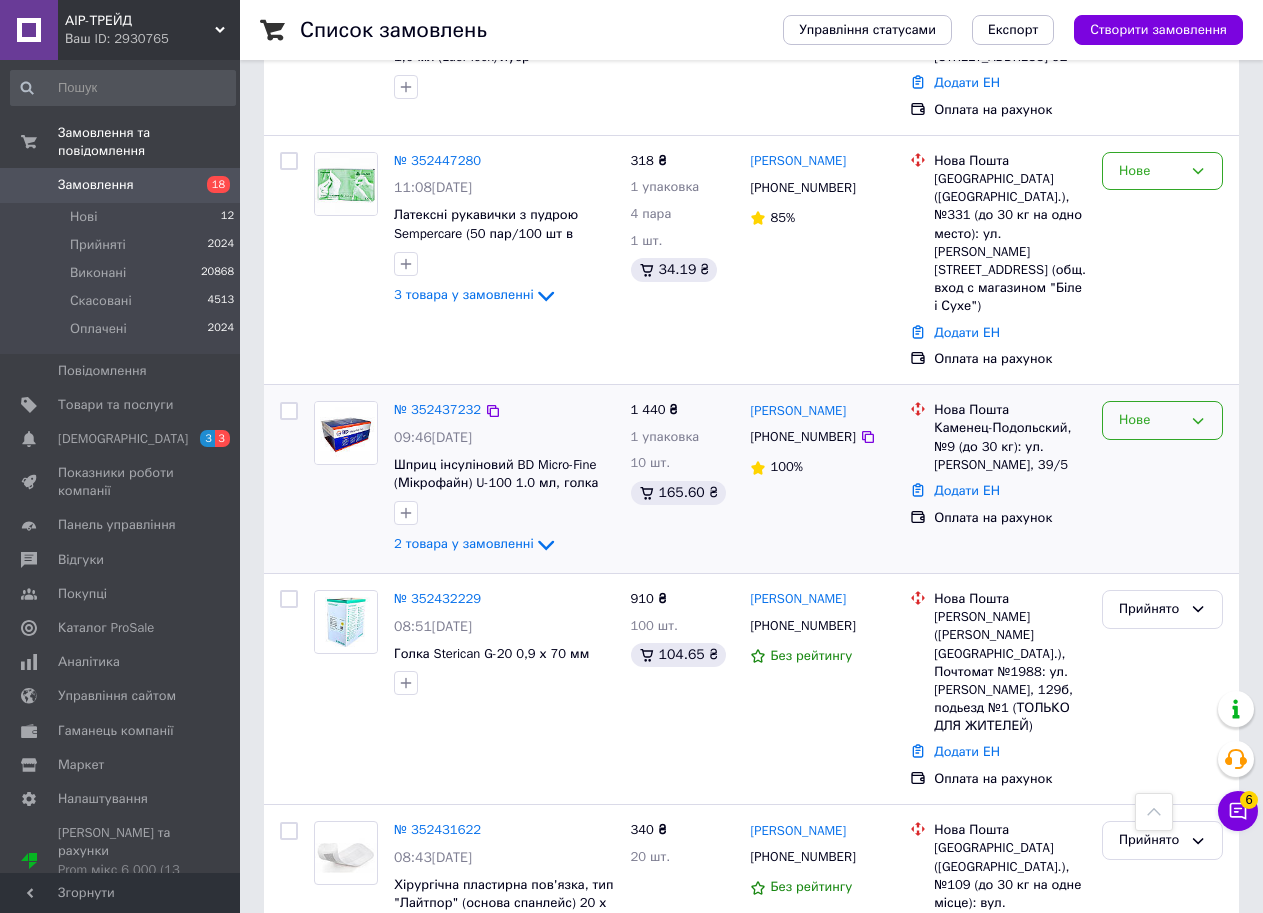 click on "Нове" at bounding box center (1162, 420) 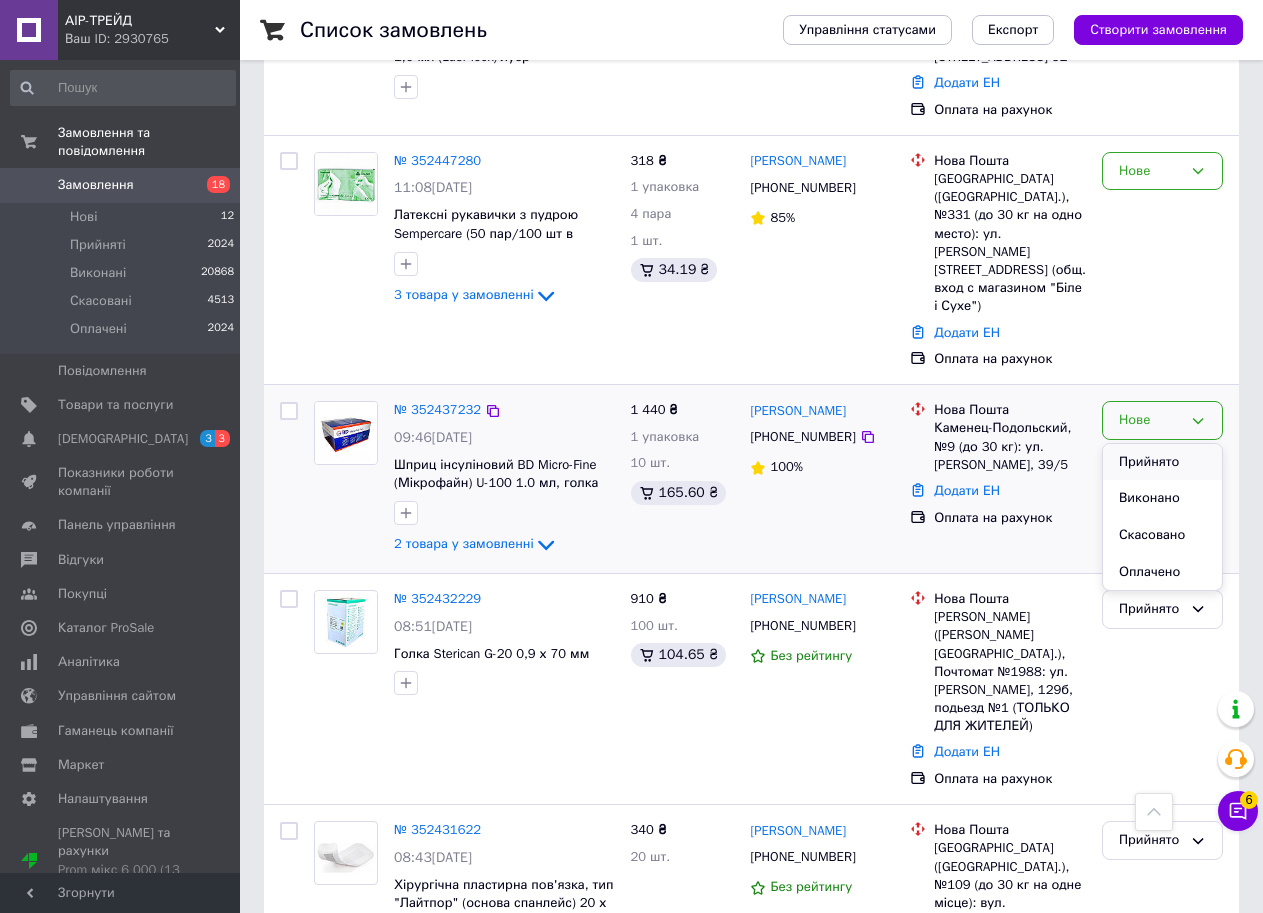 click on "Прийнято" at bounding box center (1162, 462) 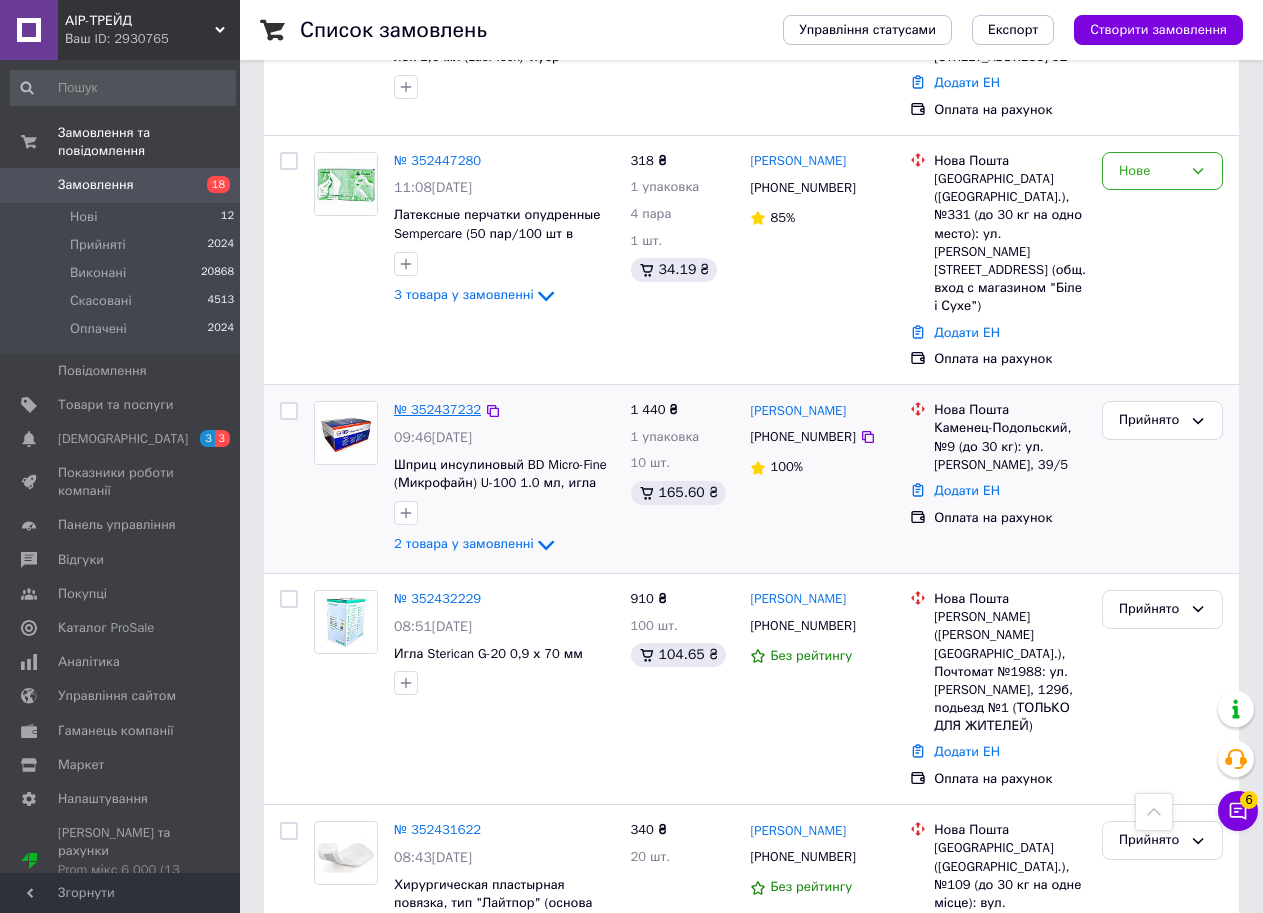 click on "№ 352437232" at bounding box center (437, 409) 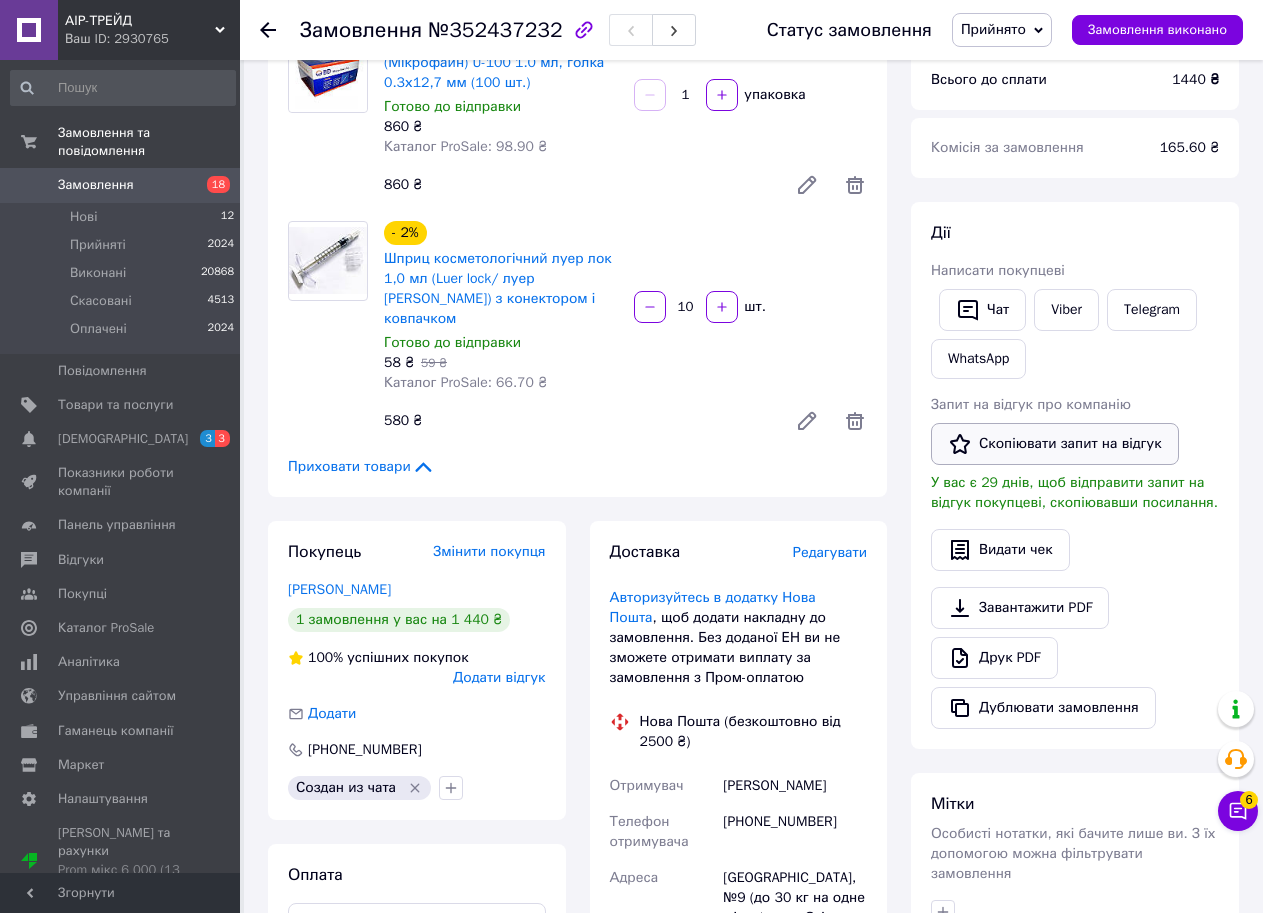 scroll, scrollTop: 200, scrollLeft: 0, axis: vertical 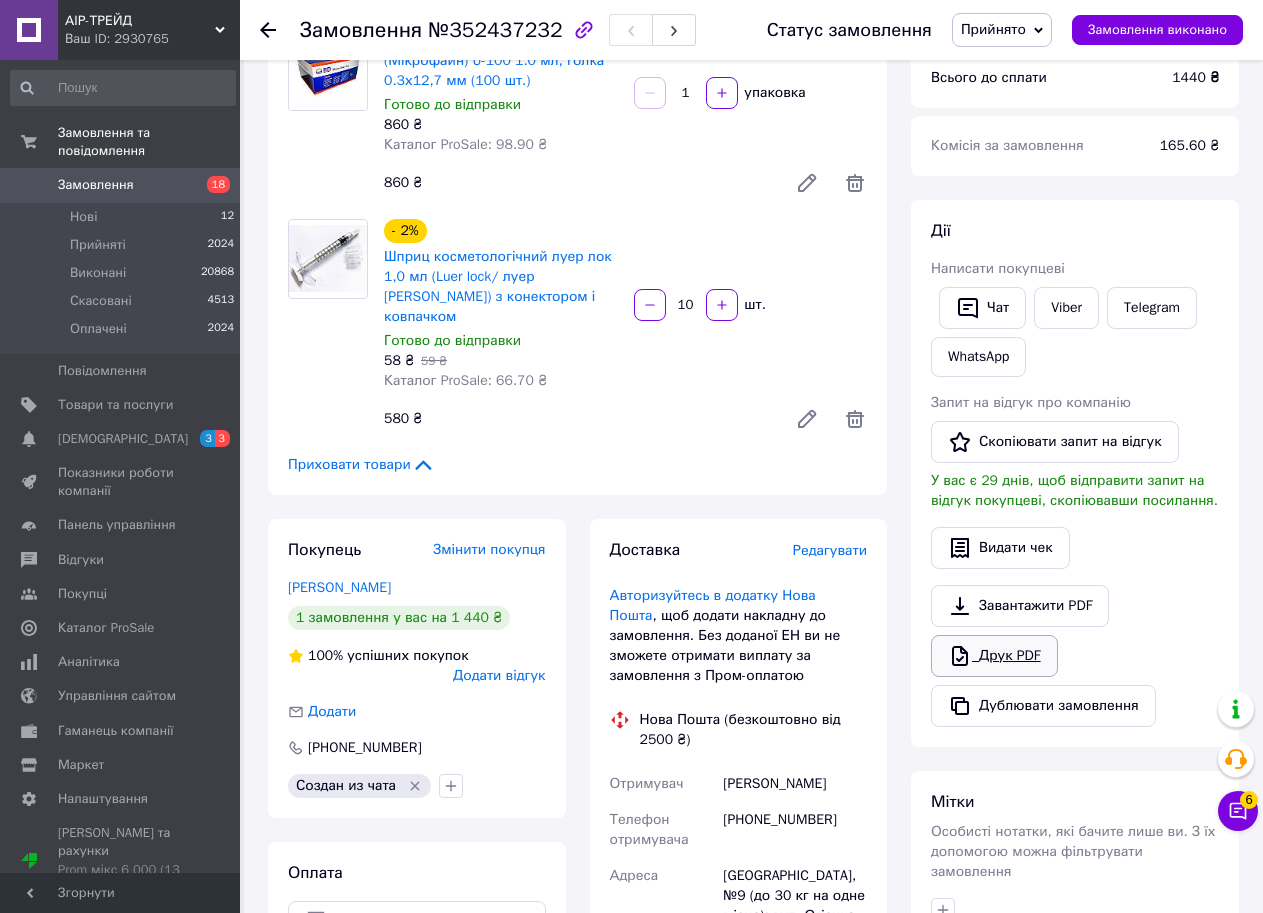 click on "Друк PDF" at bounding box center (994, 656) 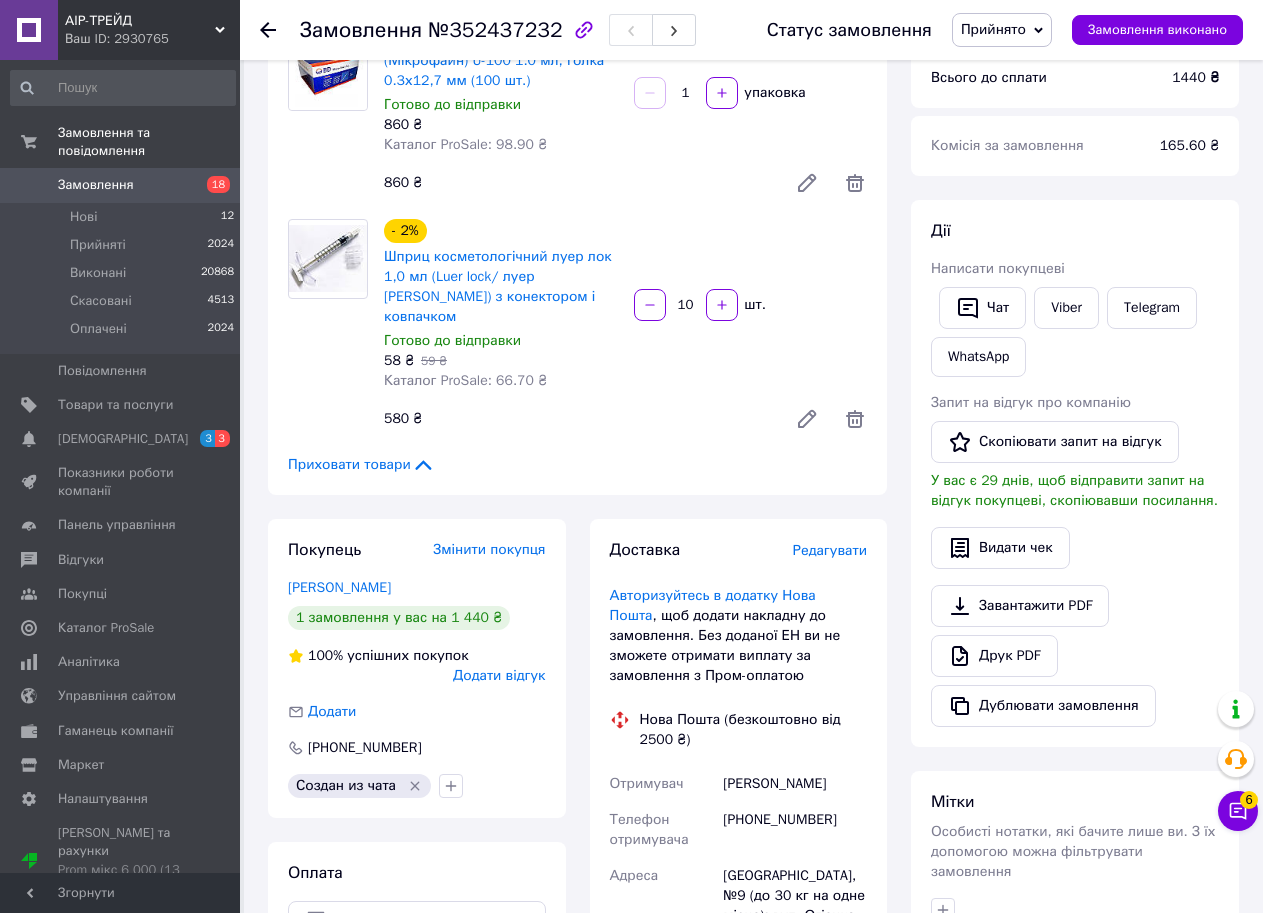 click on "Замовлення" at bounding box center [96, 185] 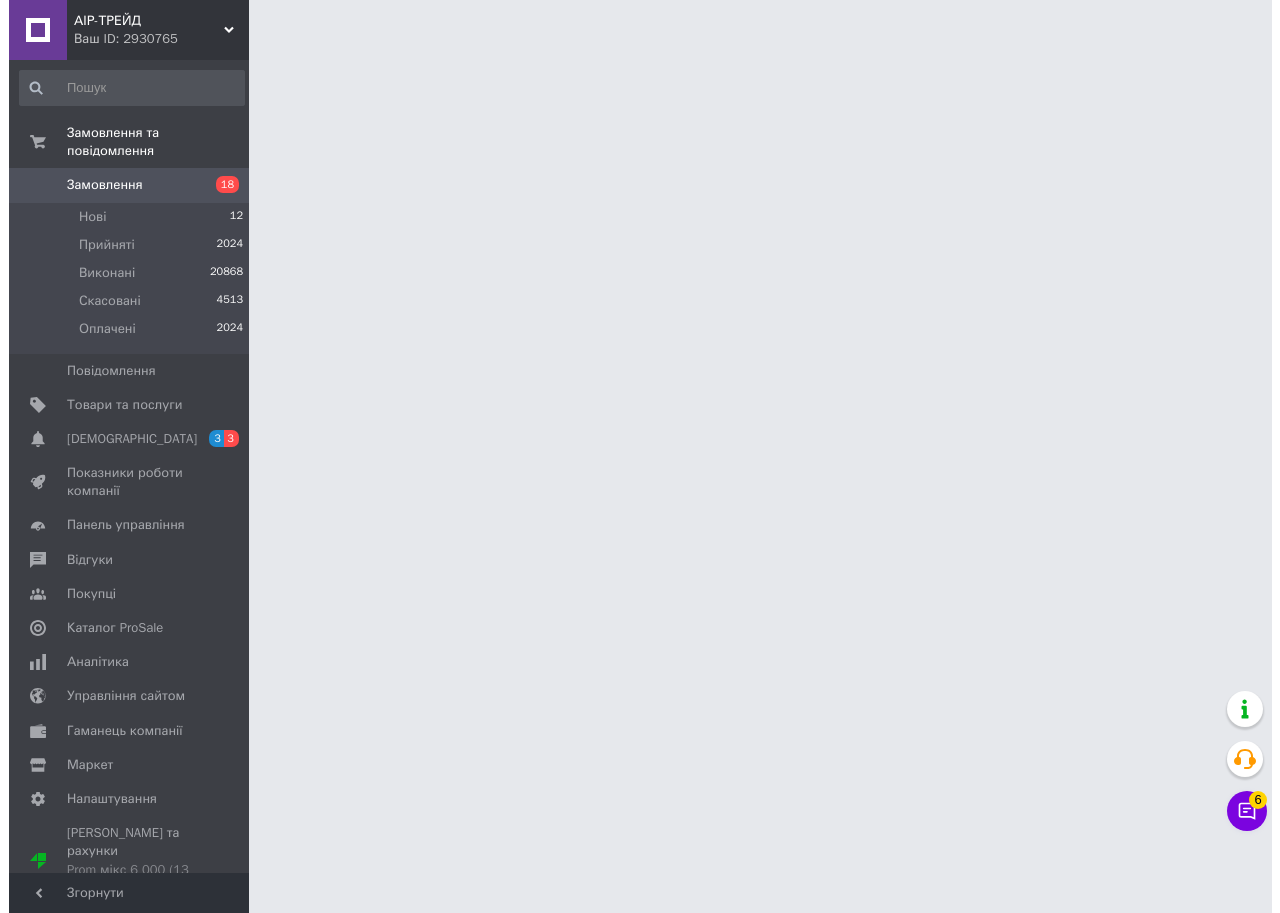 scroll, scrollTop: 0, scrollLeft: 0, axis: both 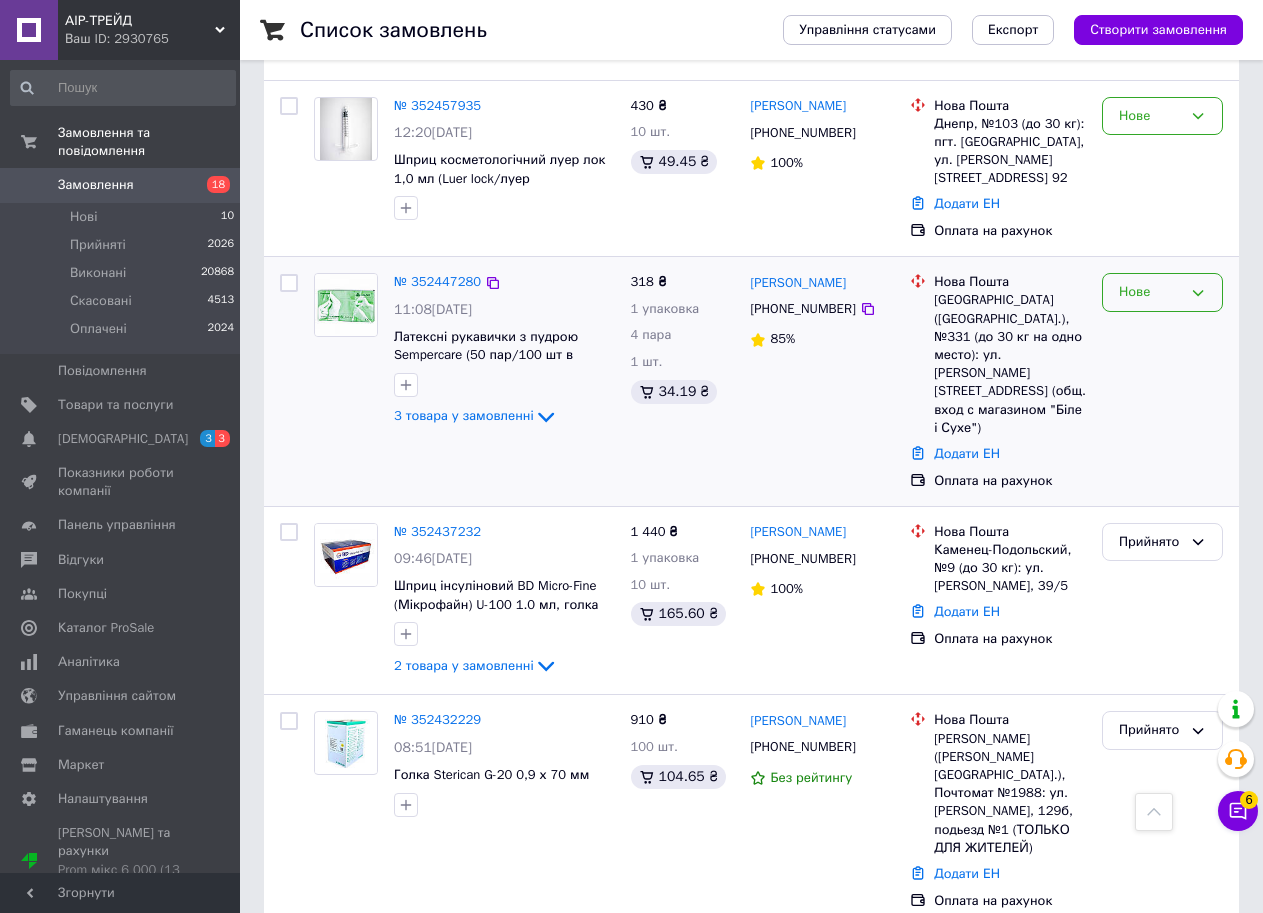 click 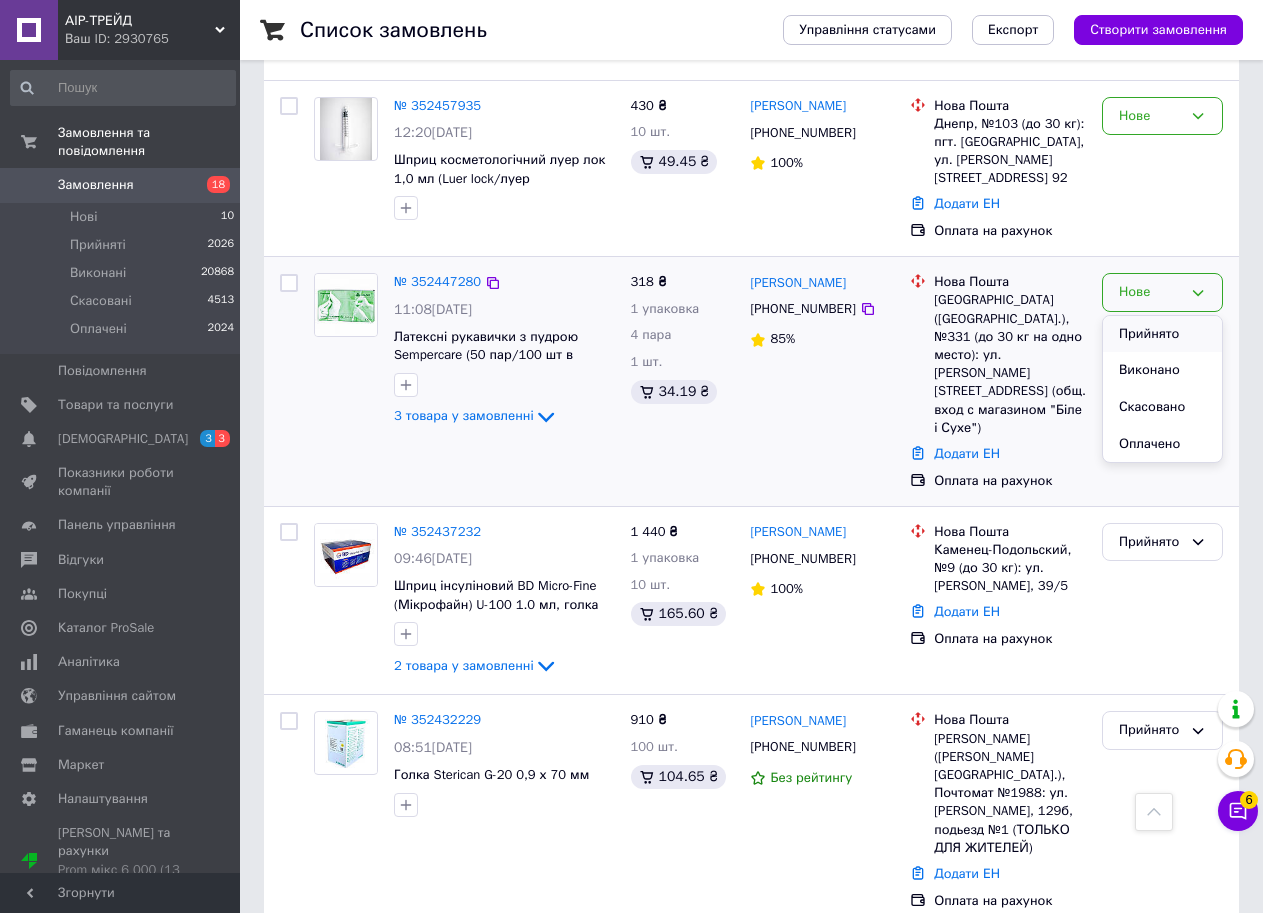 click on "Прийнято" at bounding box center (1162, 334) 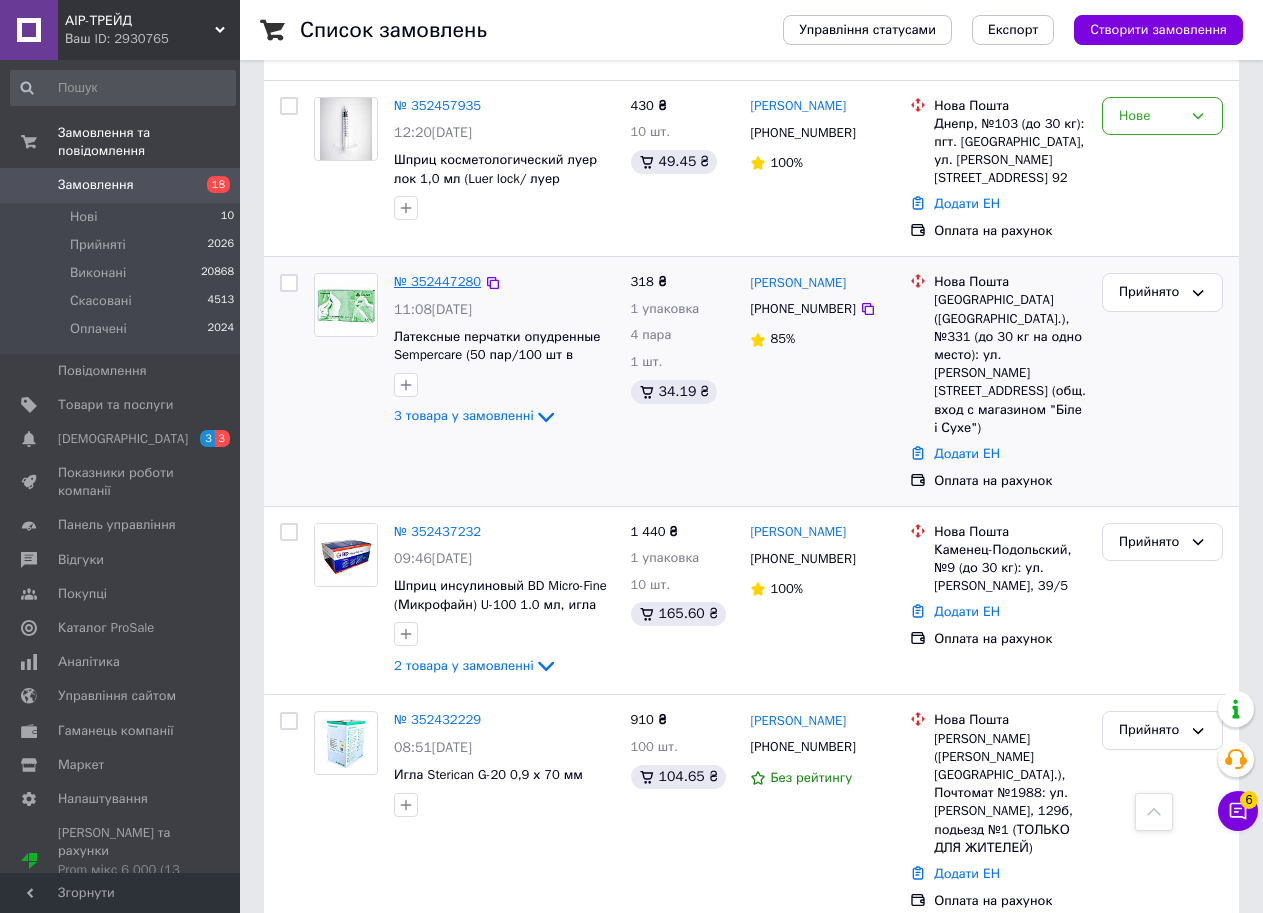click on "№ 352447280" at bounding box center (437, 281) 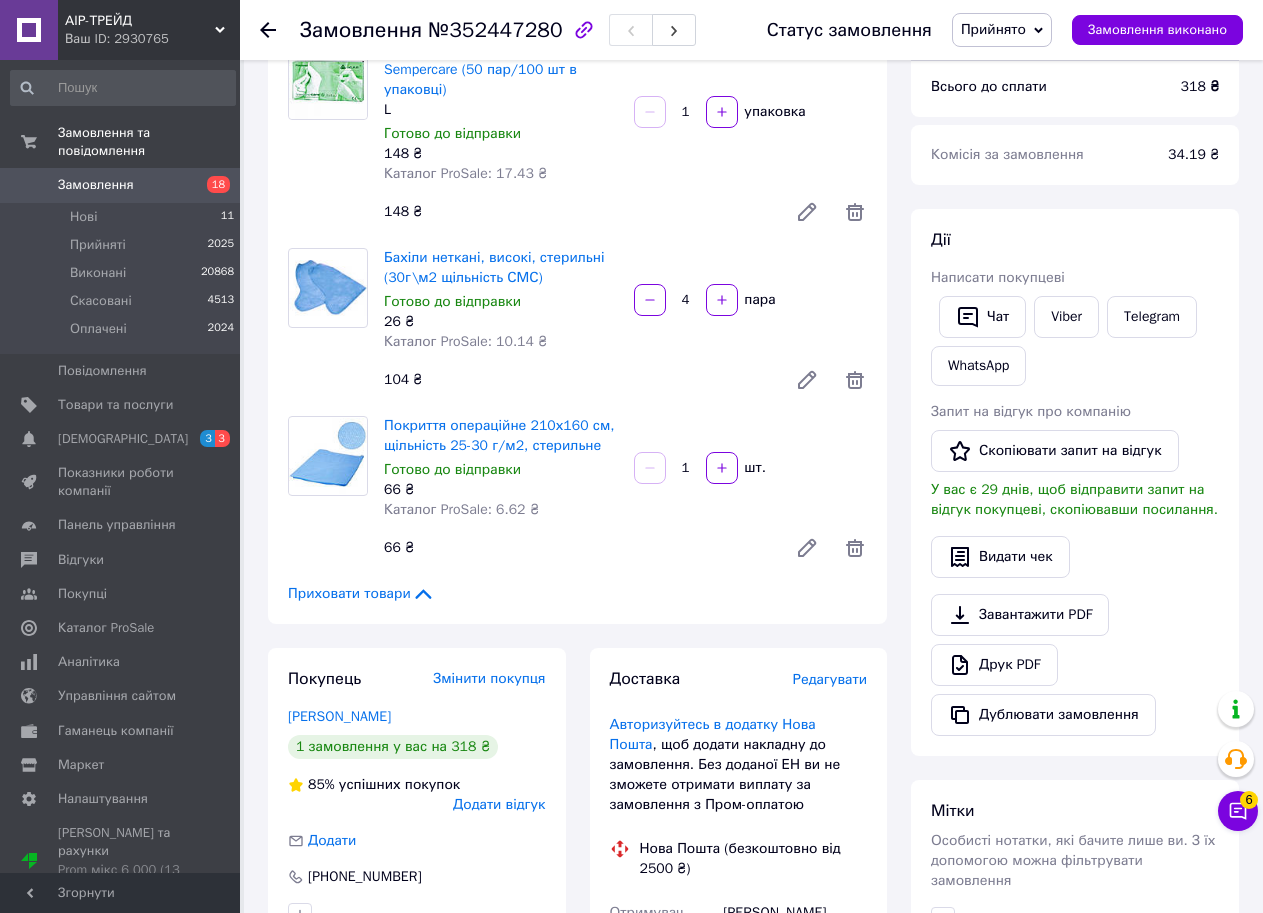 scroll, scrollTop: 80, scrollLeft: 0, axis: vertical 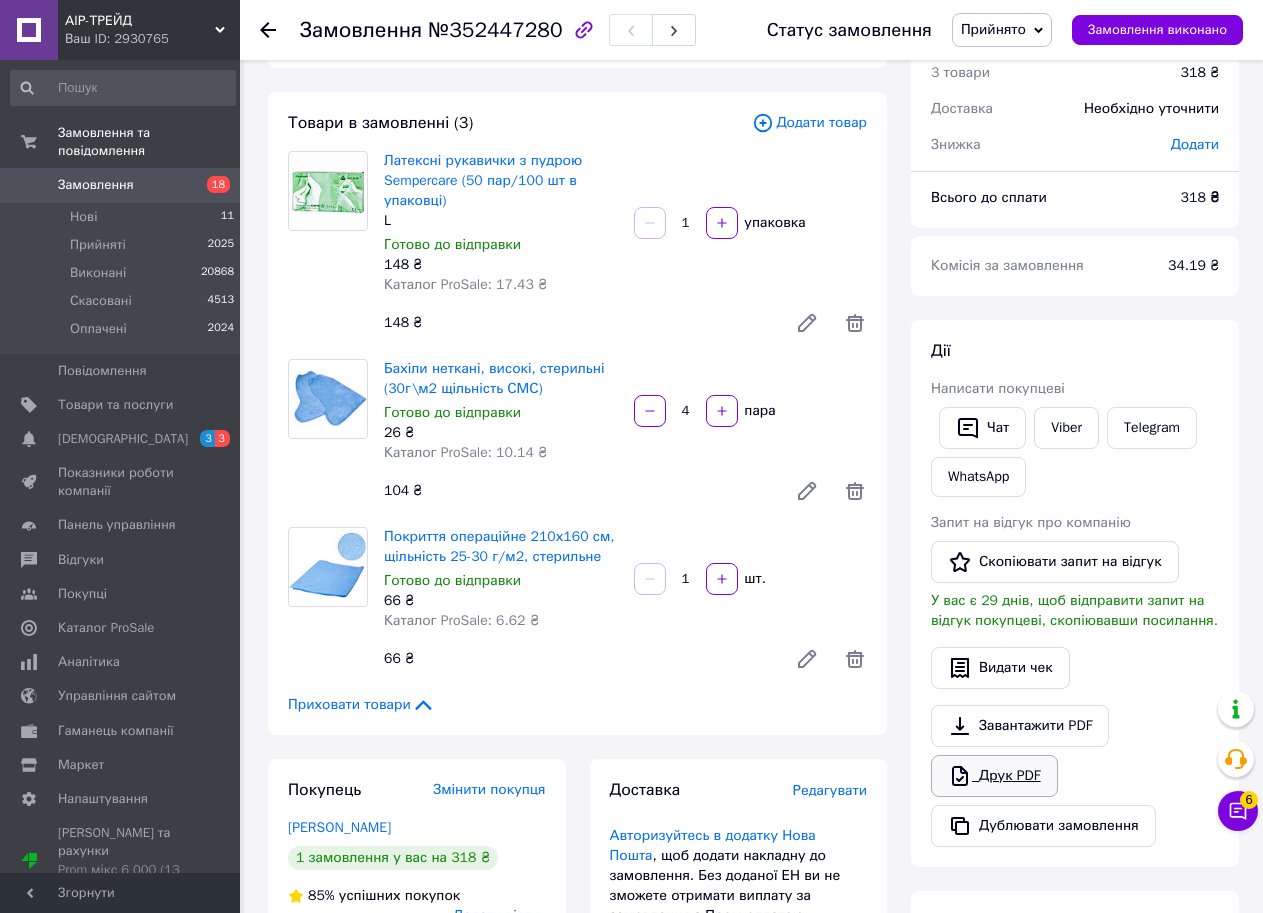 click on "Друк PDF" at bounding box center (994, 776) 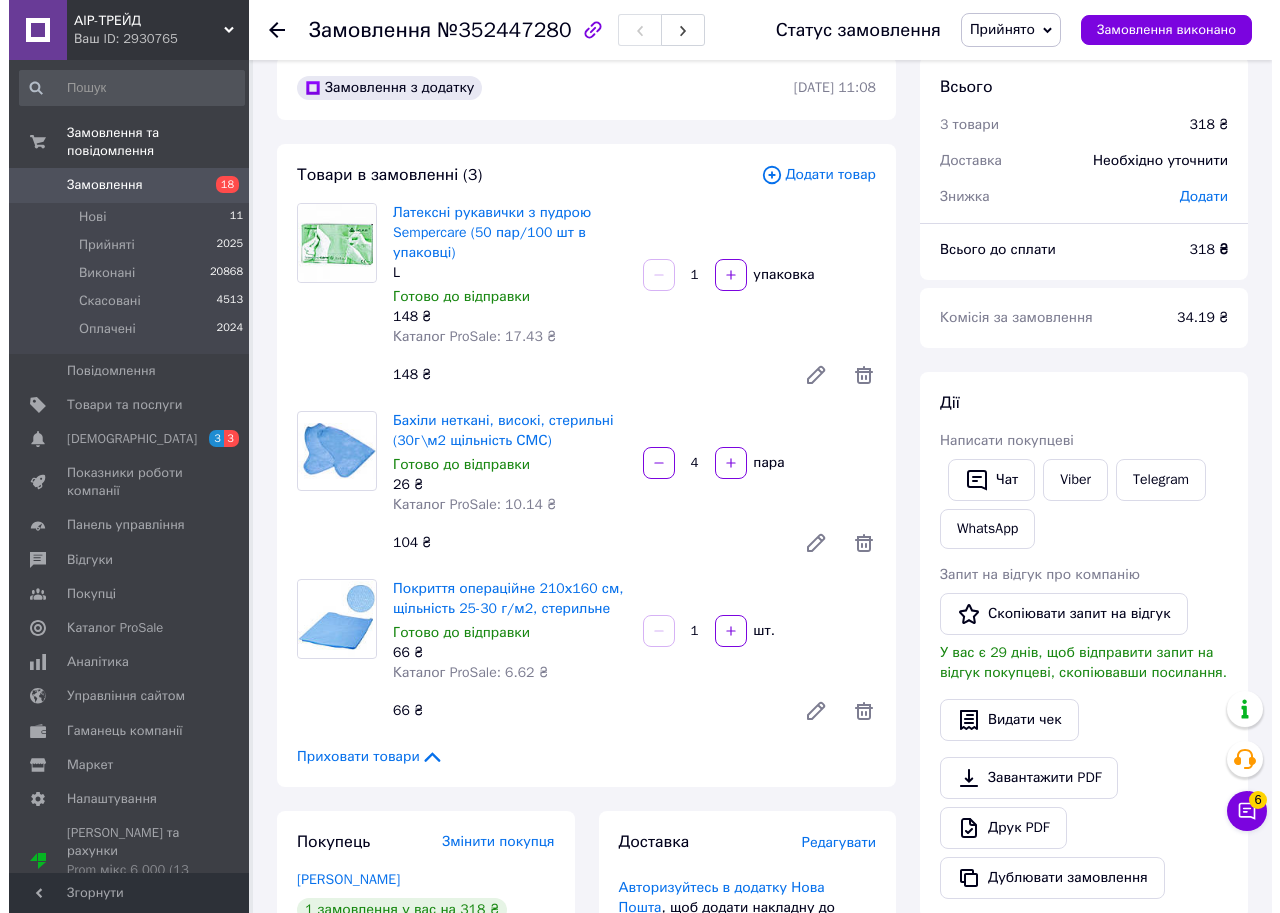 scroll, scrollTop: 0, scrollLeft: 0, axis: both 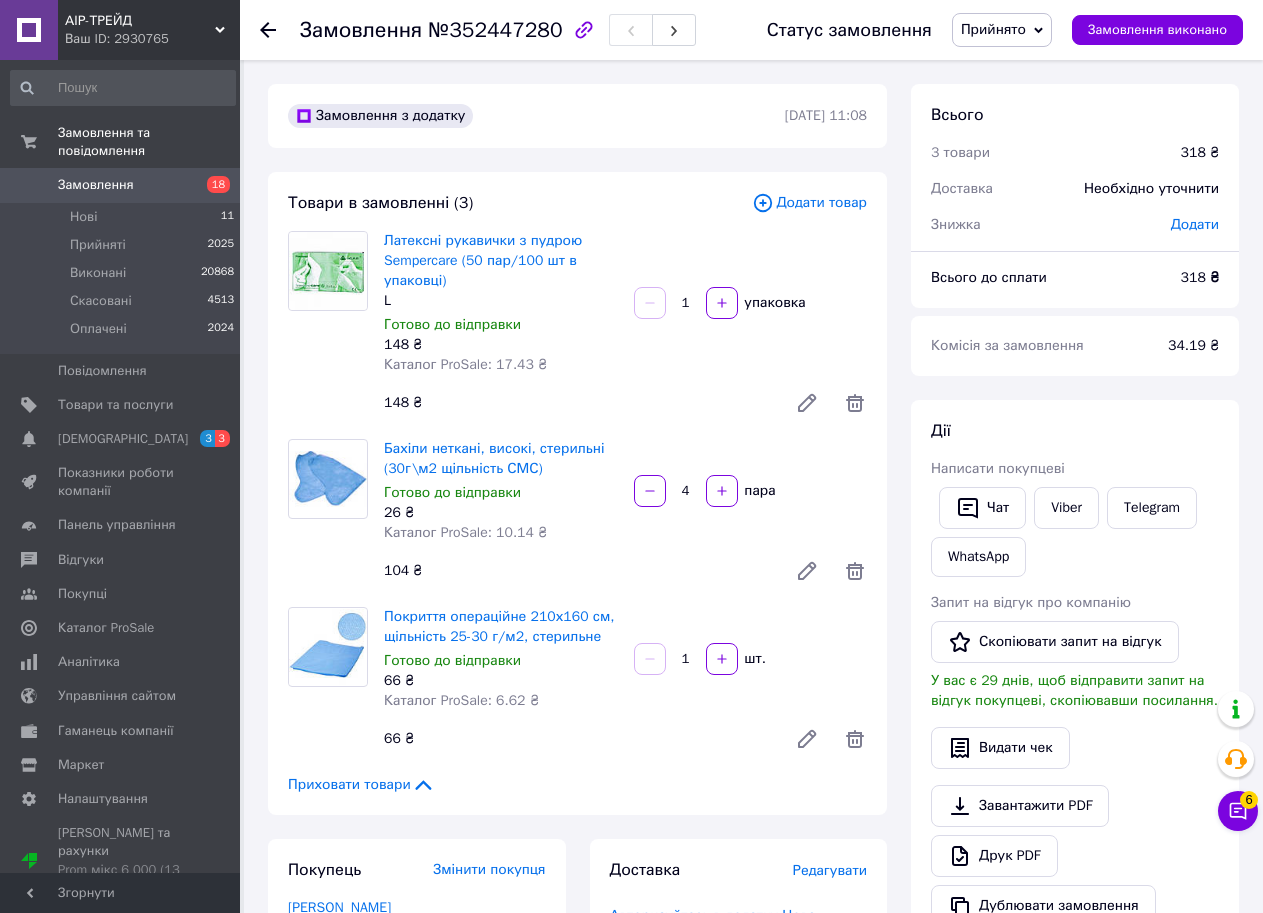 click on "Замовлення" at bounding box center [121, 185] 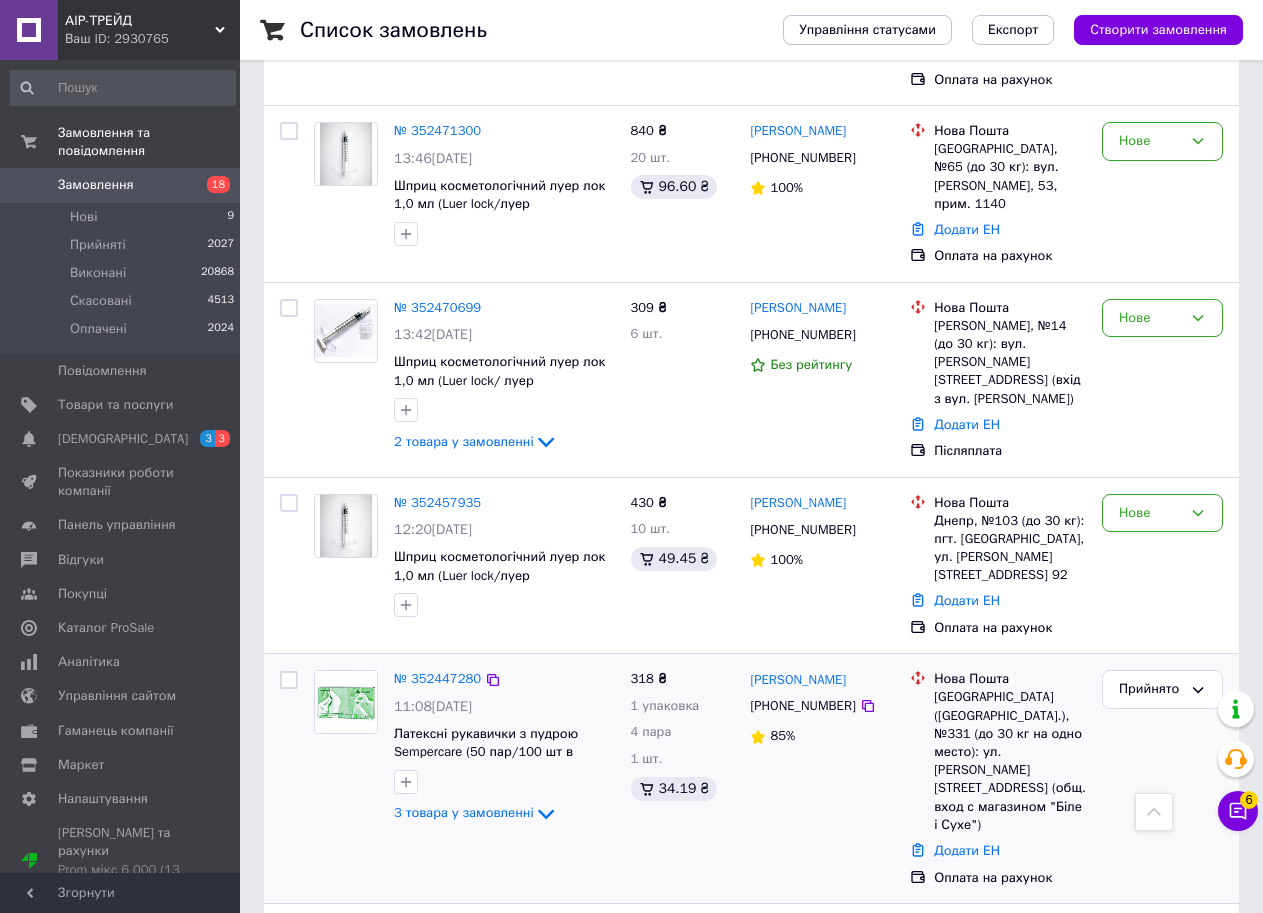 scroll, scrollTop: 1400, scrollLeft: 0, axis: vertical 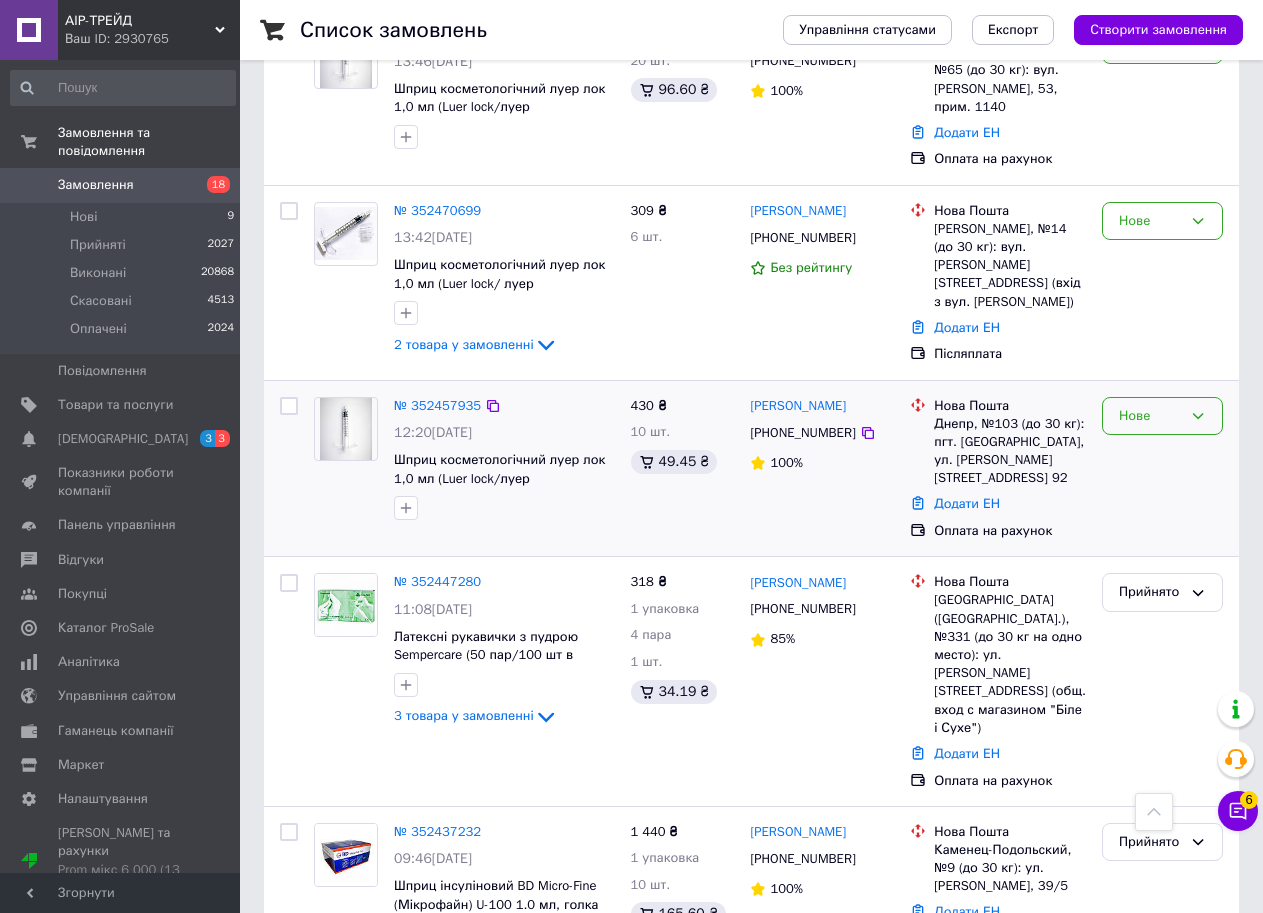 click 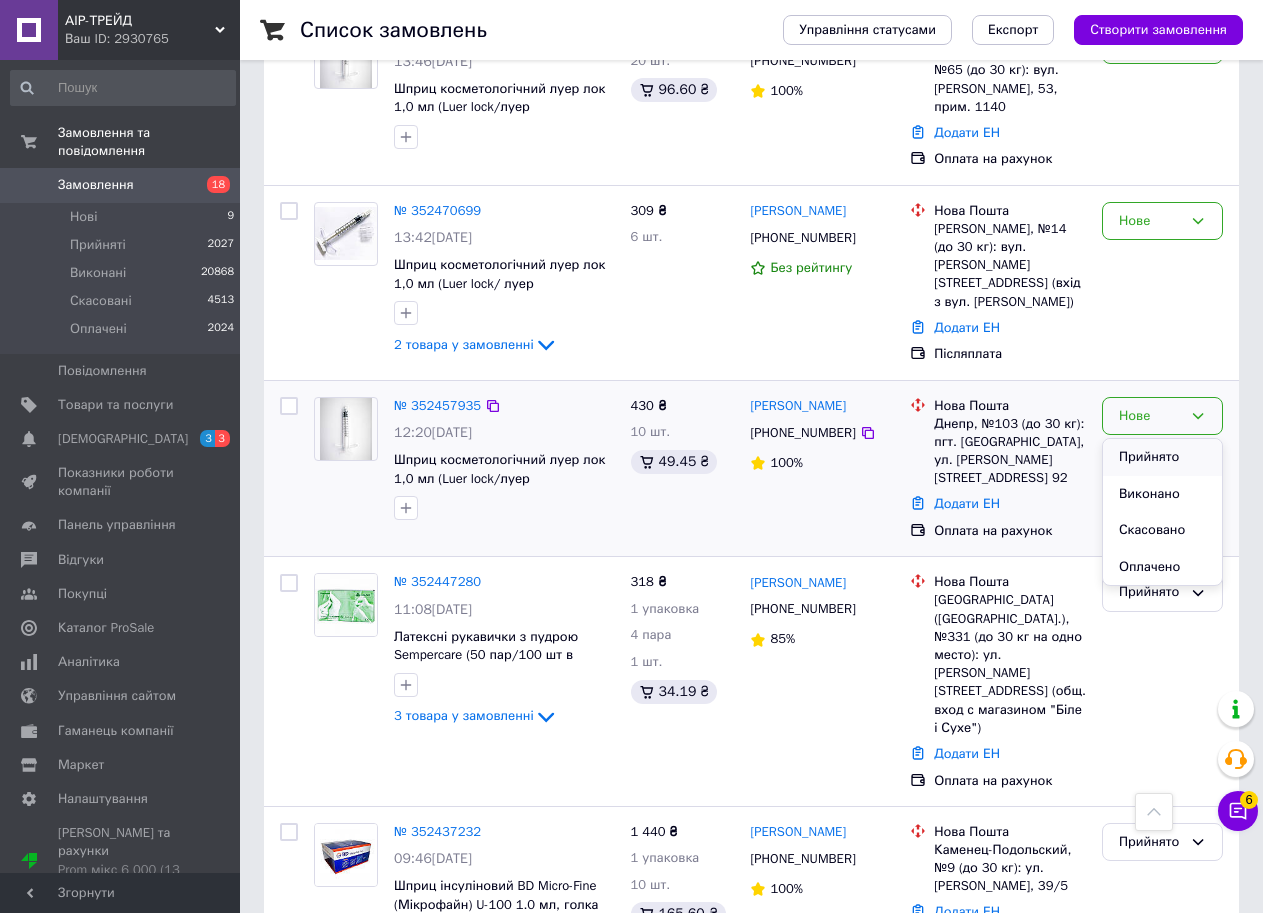 click on "Прийнято" at bounding box center [1162, 457] 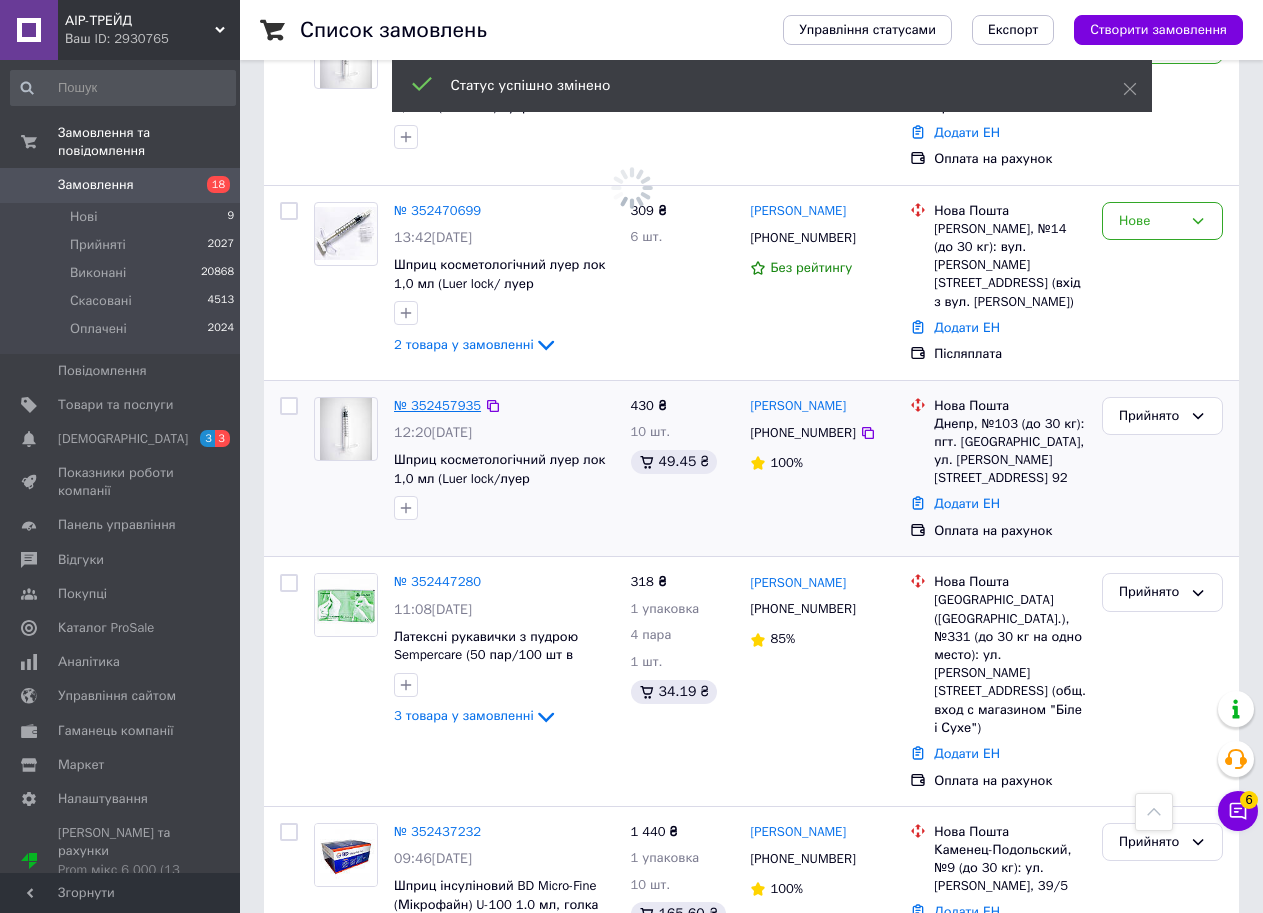 click on "№ 352457935" at bounding box center (437, 405) 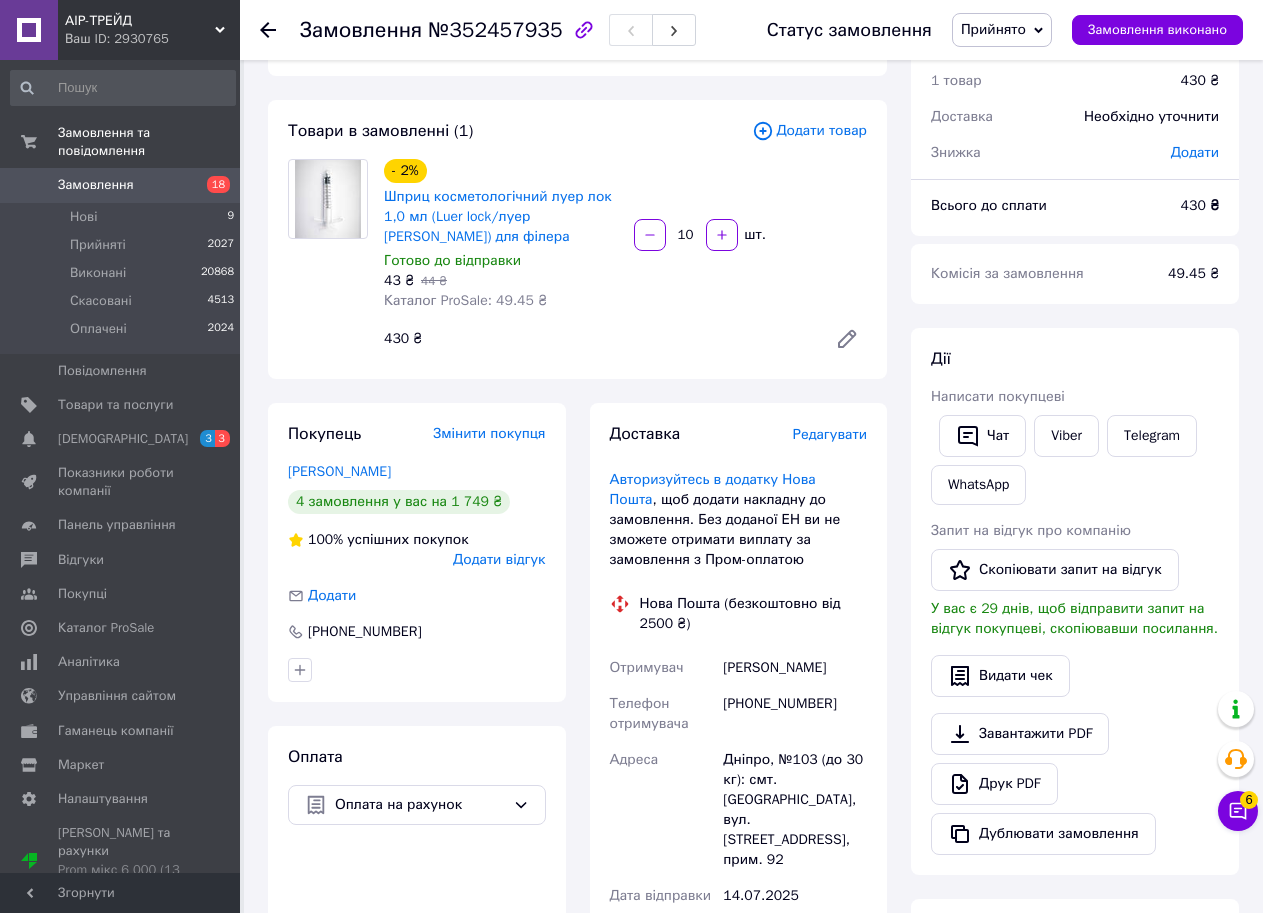 scroll, scrollTop: 122, scrollLeft: 0, axis: vertical 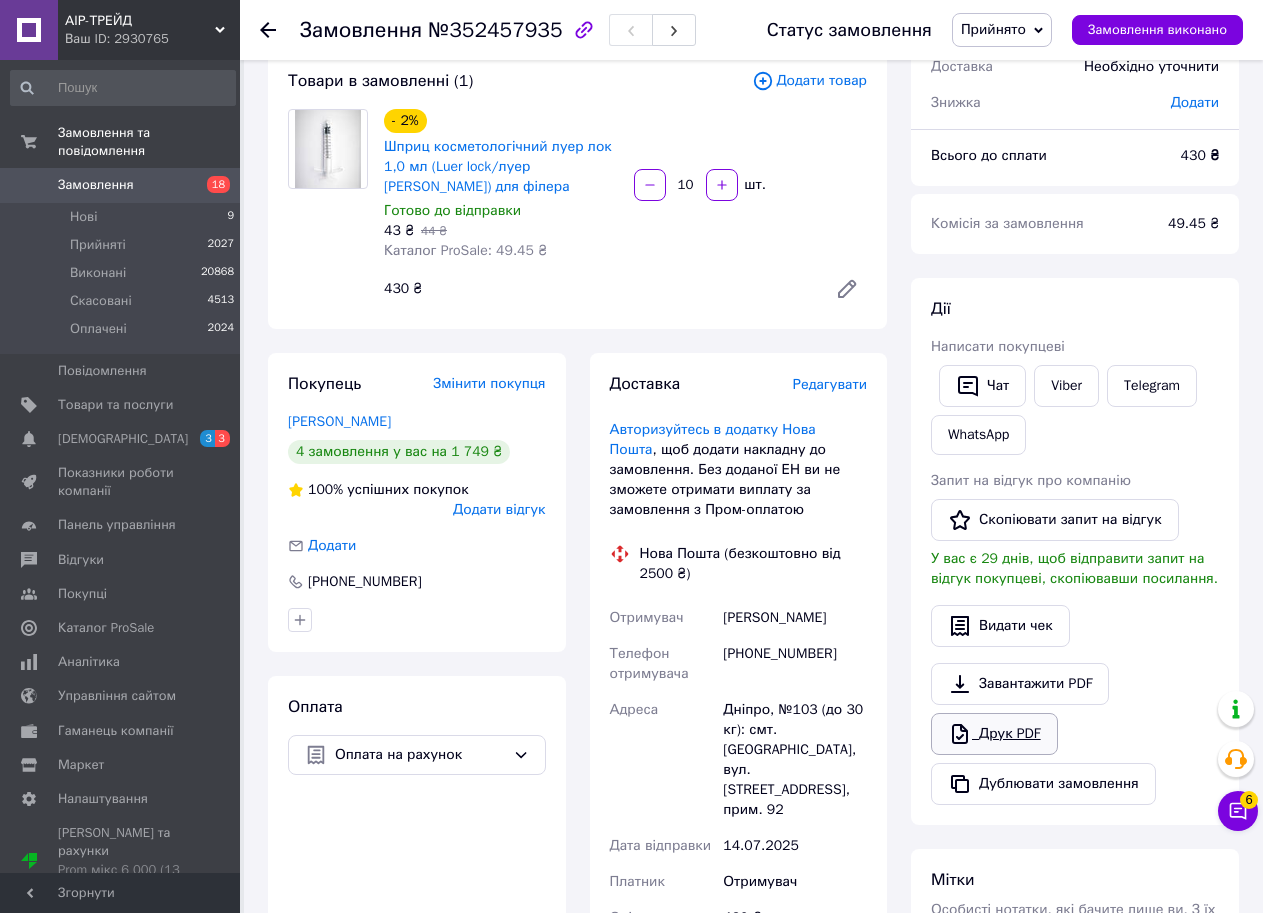 click on "Друк PDF" at bounding box center (994, 734) 